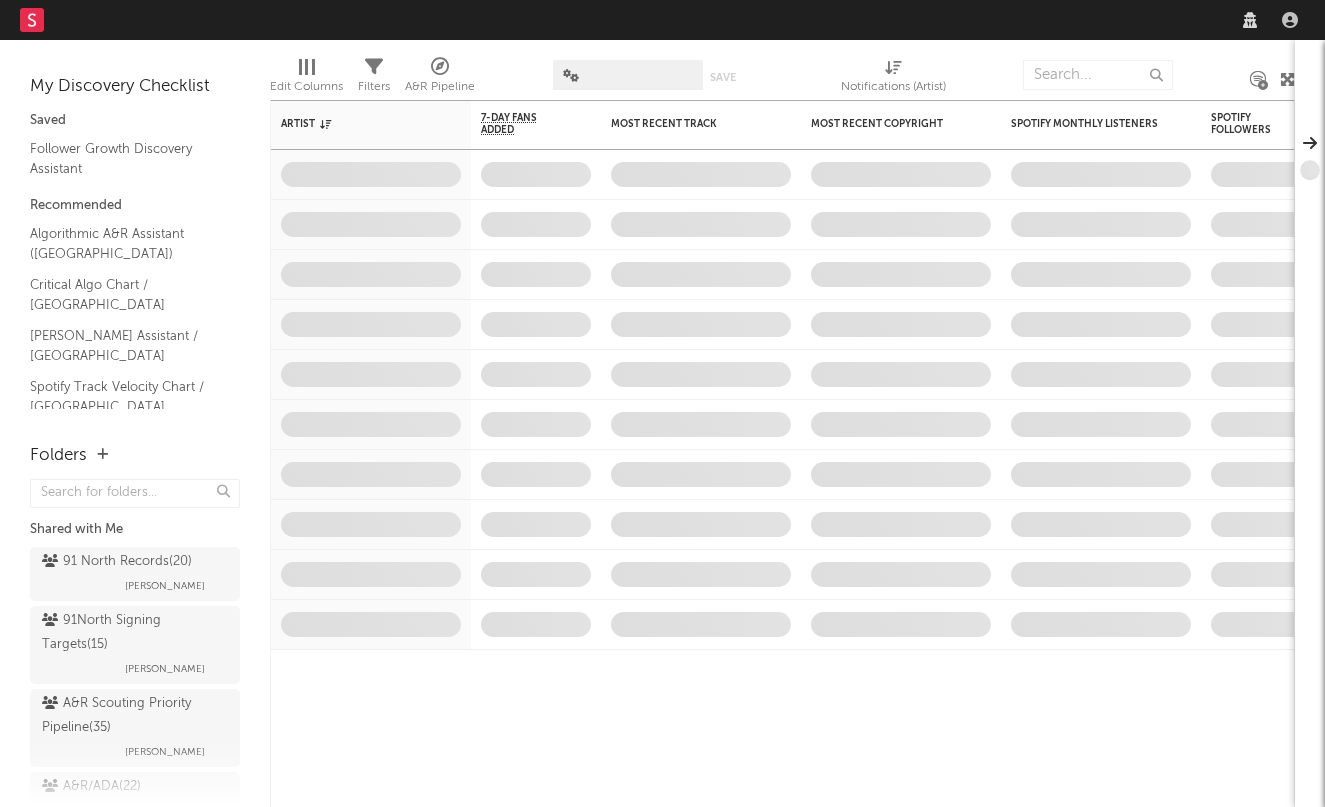 scroll, scrollTop: 0, scrollLeft: 0, axis: both 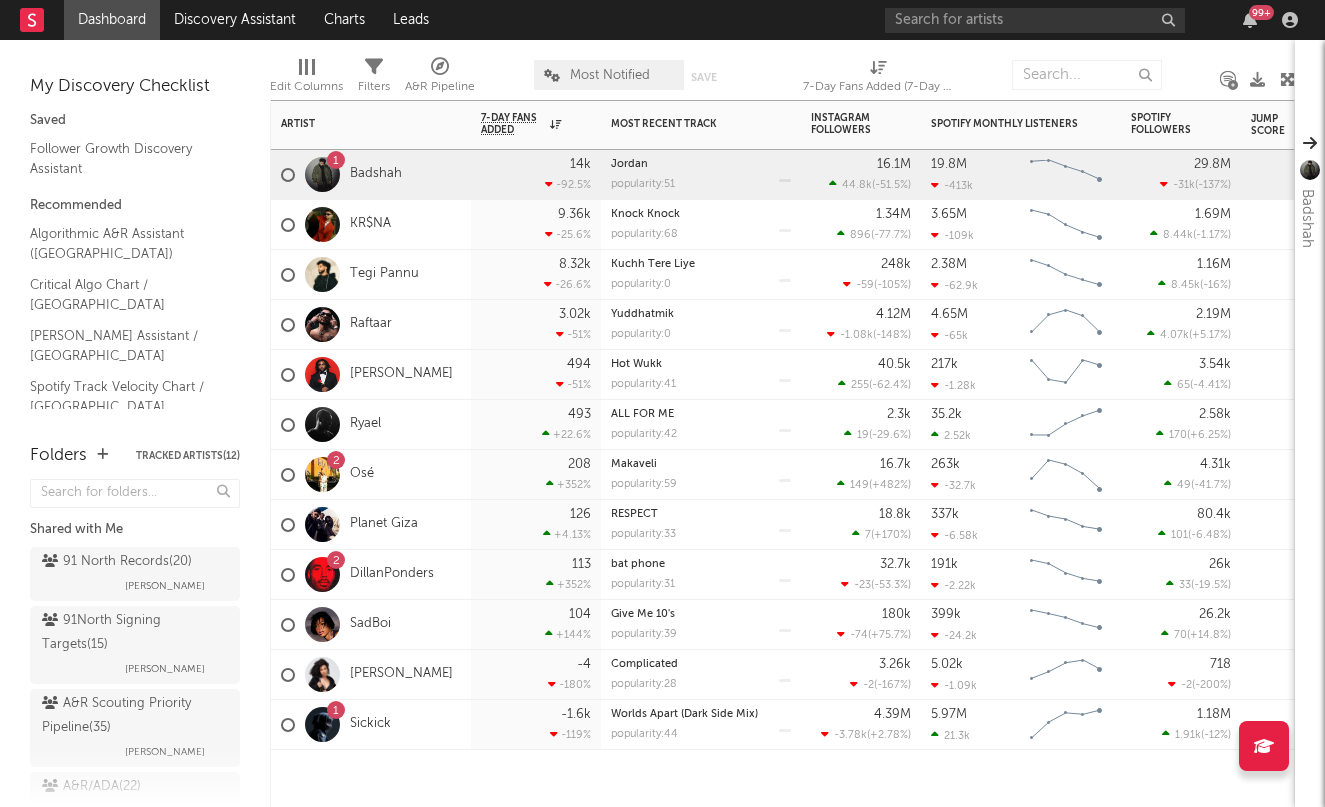 click on "1 Badshah" at bounding box center [341, 175] 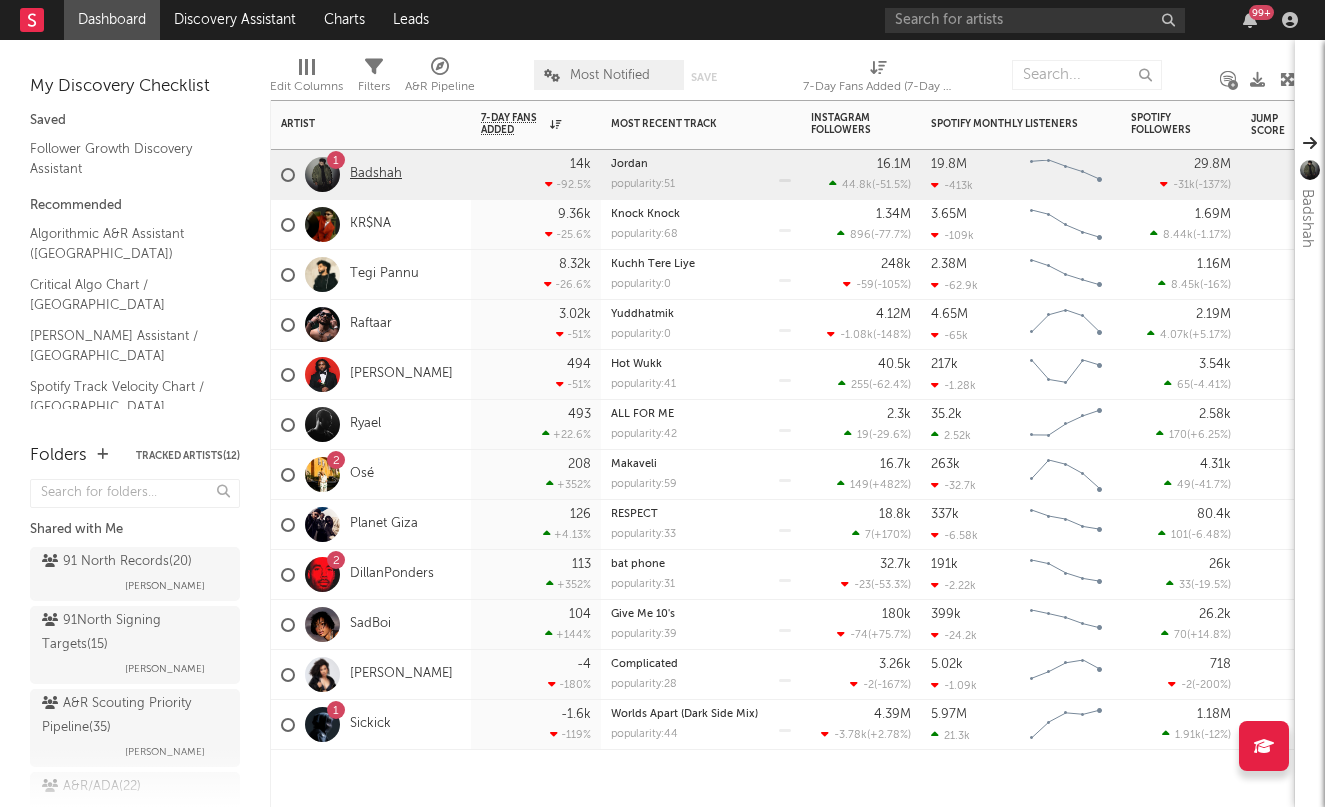 click on "Badshah" at bounding box center [376, 174] 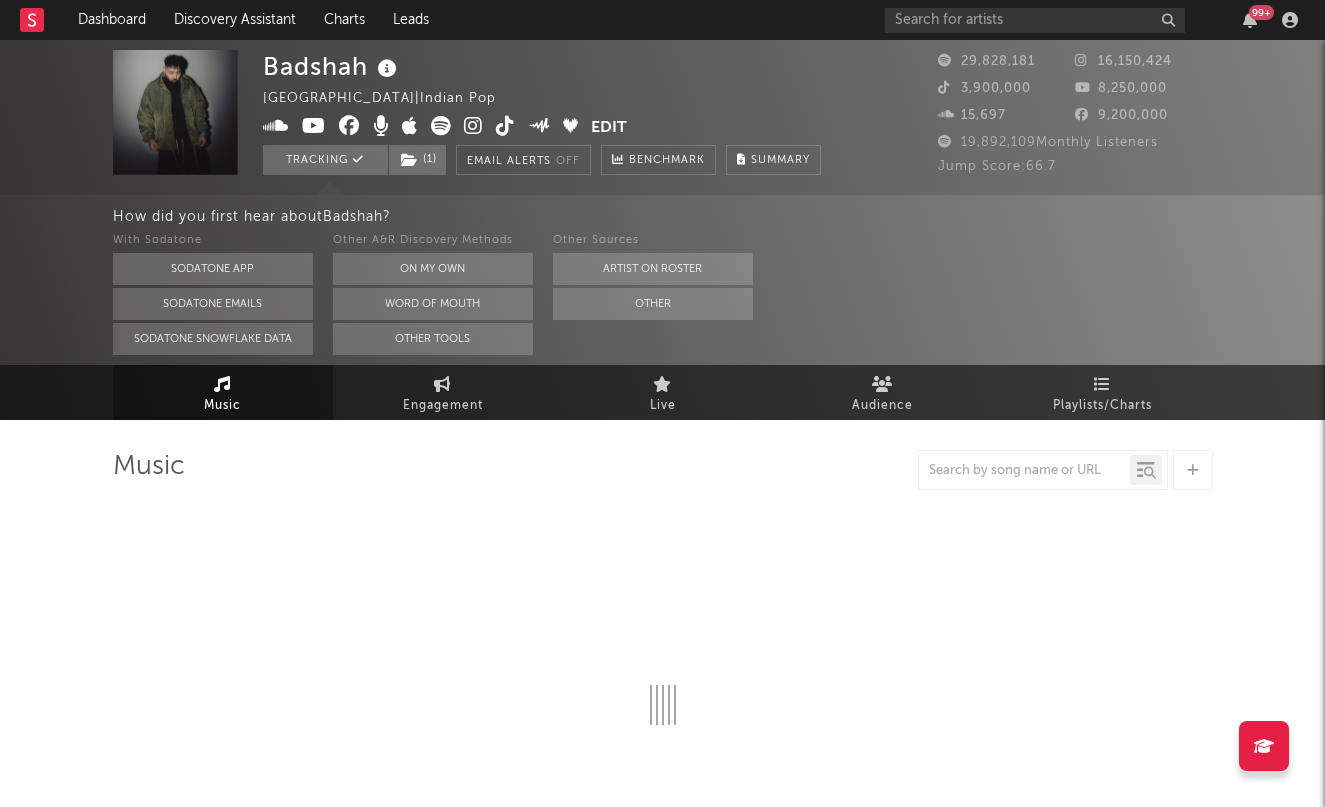 select on "6m" 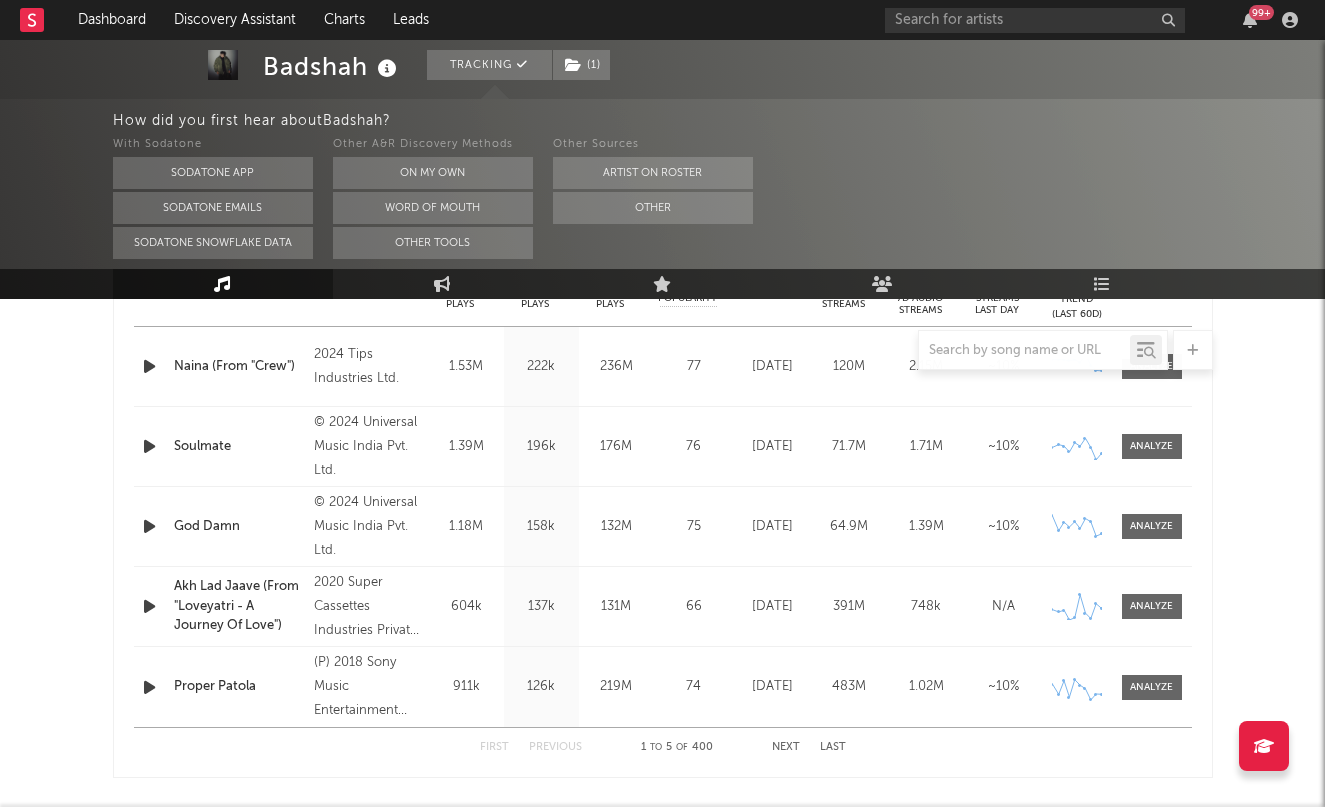 scroll, scrollTop: 857, scrollLeft: 0, axis: vertical 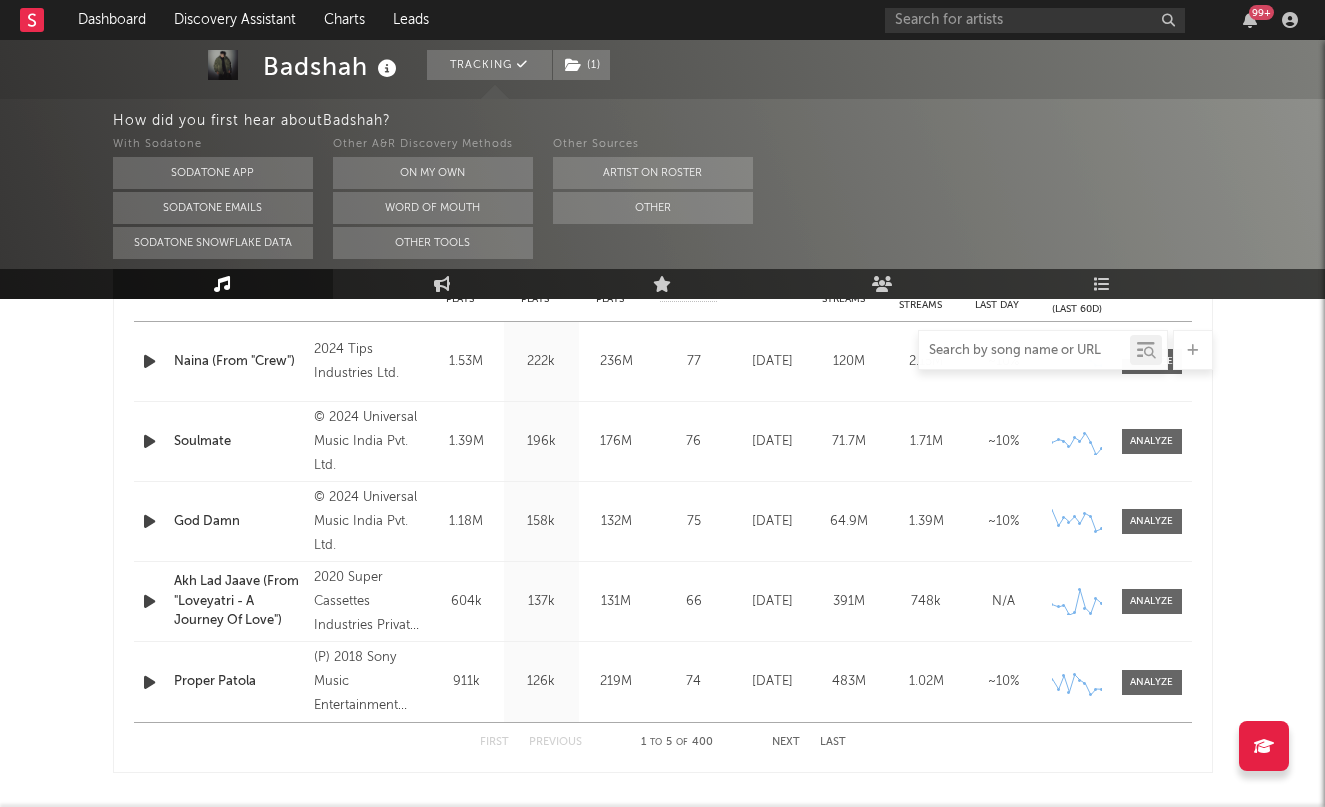 click at bounding box center [1024, 351] 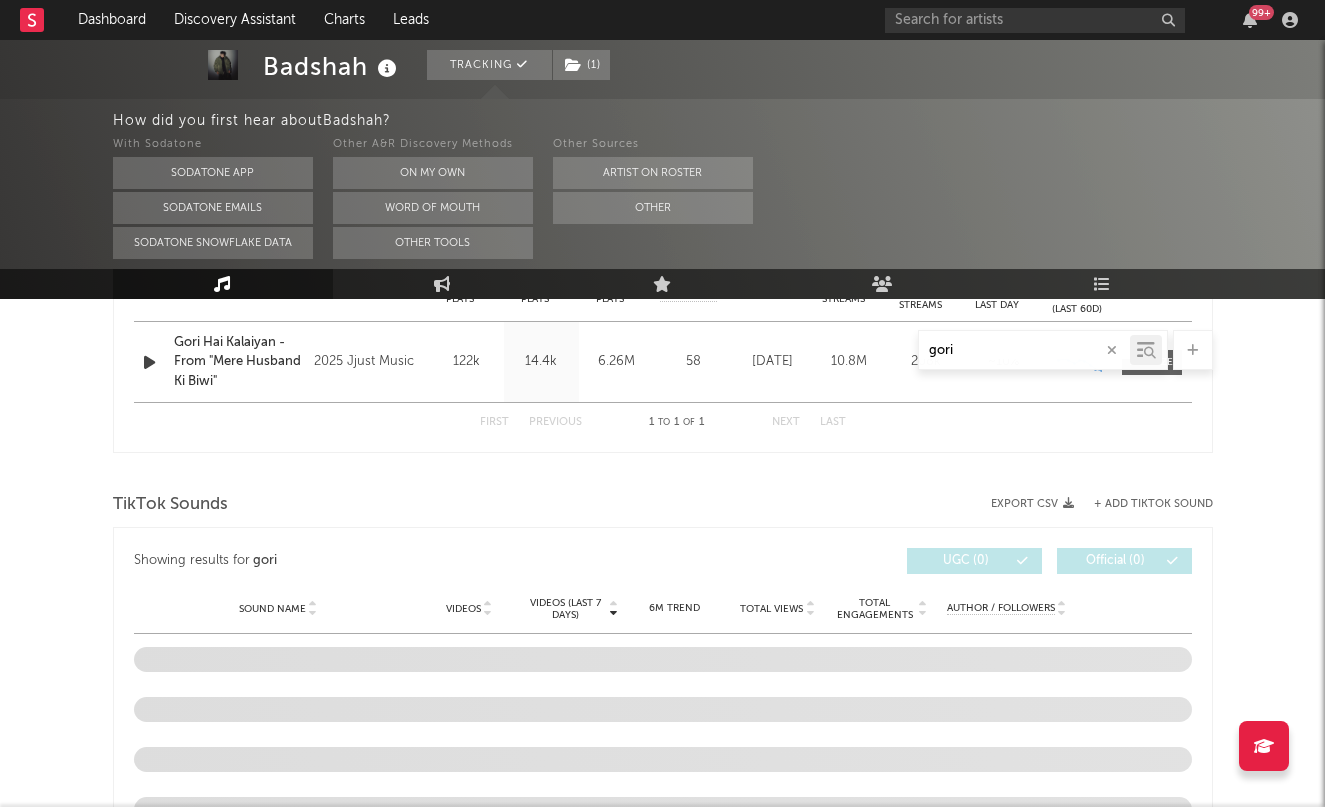 type on "gori" 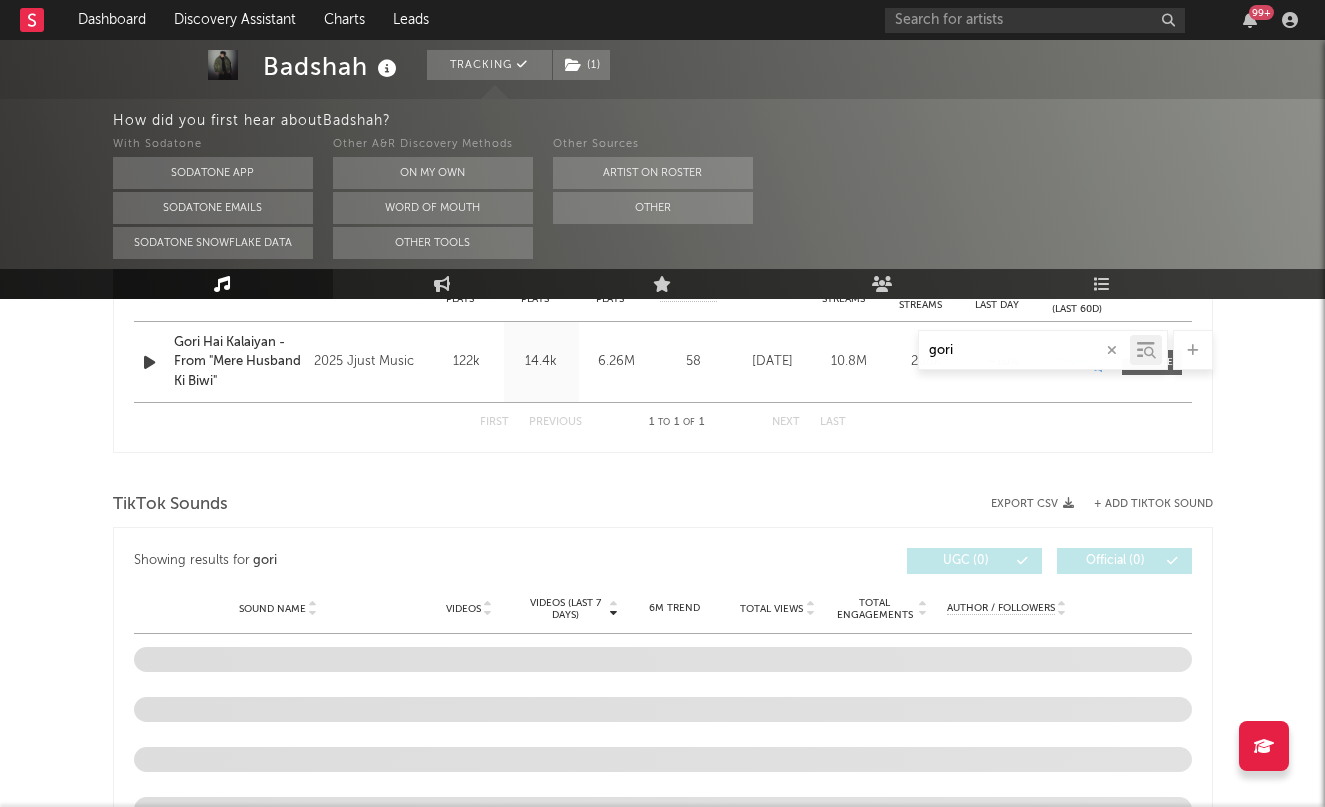 click at bounding box center (1112, 350) 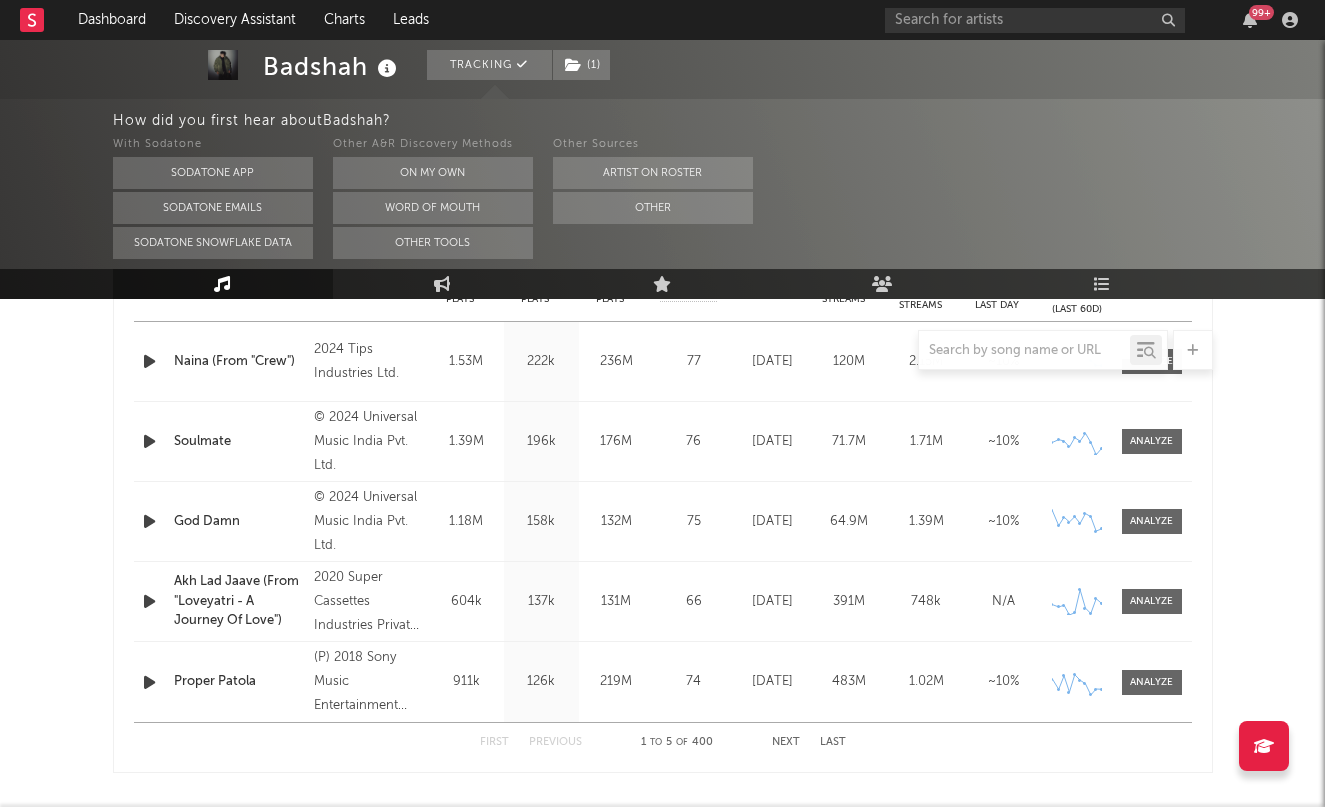 click on "Name Soulmate Copyright © 2024 Universal Music India Pvt. Ltd. Label Universal Music India Pvt Ltd. Album Names [PERSON_NAME]'s HITLIST, [PERSON_NAME][DATE], [PERSON_NAME] X Badshah The Biggest Songs 2024, Love Anthems 2024, Soulmate Composer Names Badshah 7 Day Spotify Plays 1.39M Last Day Spotify Plays 196k ATD Spotify Plays 176M Spotify Popularity 76 Total US Streams 5.19M Total US SES 34.6k Total UK Streams 1.99M Total UK Audio Streams 1.74M UK Weekly Streams 31.2k UK Weekly Audio Streams 27.9k Released [DATE] US ATD Audio Streams 5.08M US Rolling 7D Audio Streams 44.1k US Rolling WoW % Chg 1.32 Global ATD Audio Streams 71.7M Global Rolling 7D Audio Streams 1.71M Global Rolling WoW % Chg 2.73 Estimated % Playlist Streams Last Day ~ 10 % Global Streaming Trend (Last 60D) Created with Highcharts 10.3.3 Ex-US Streaming Trend (Last 60D) Created with Highcharts 10.3.3 US Streaming Trend (Last 60D) Created with Highcharts 10.3.3 Global Latest Day Audio Streams 235k US Latest Day Audio Streams 5.97k" at bounding box center [663, 441] 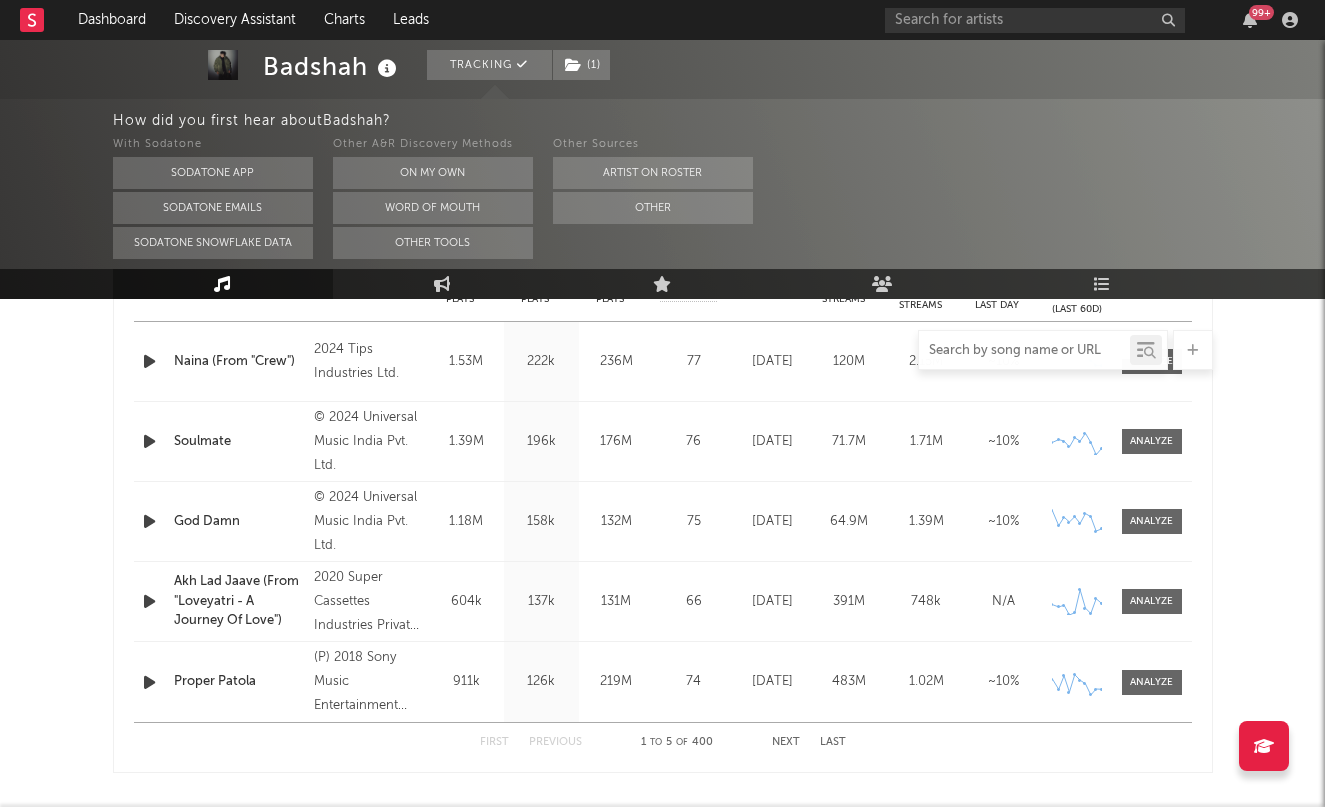 click at bounding box center (1024, 351) 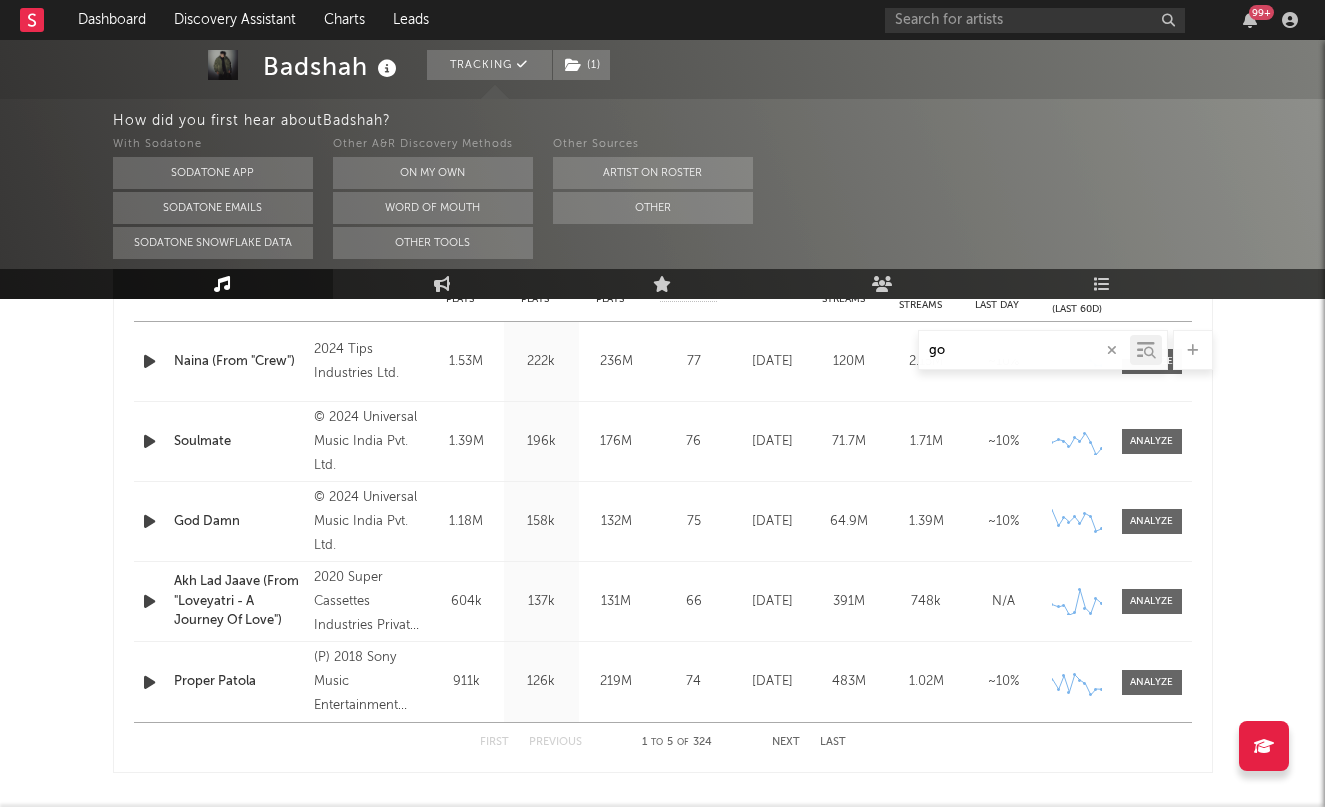 type on "g" 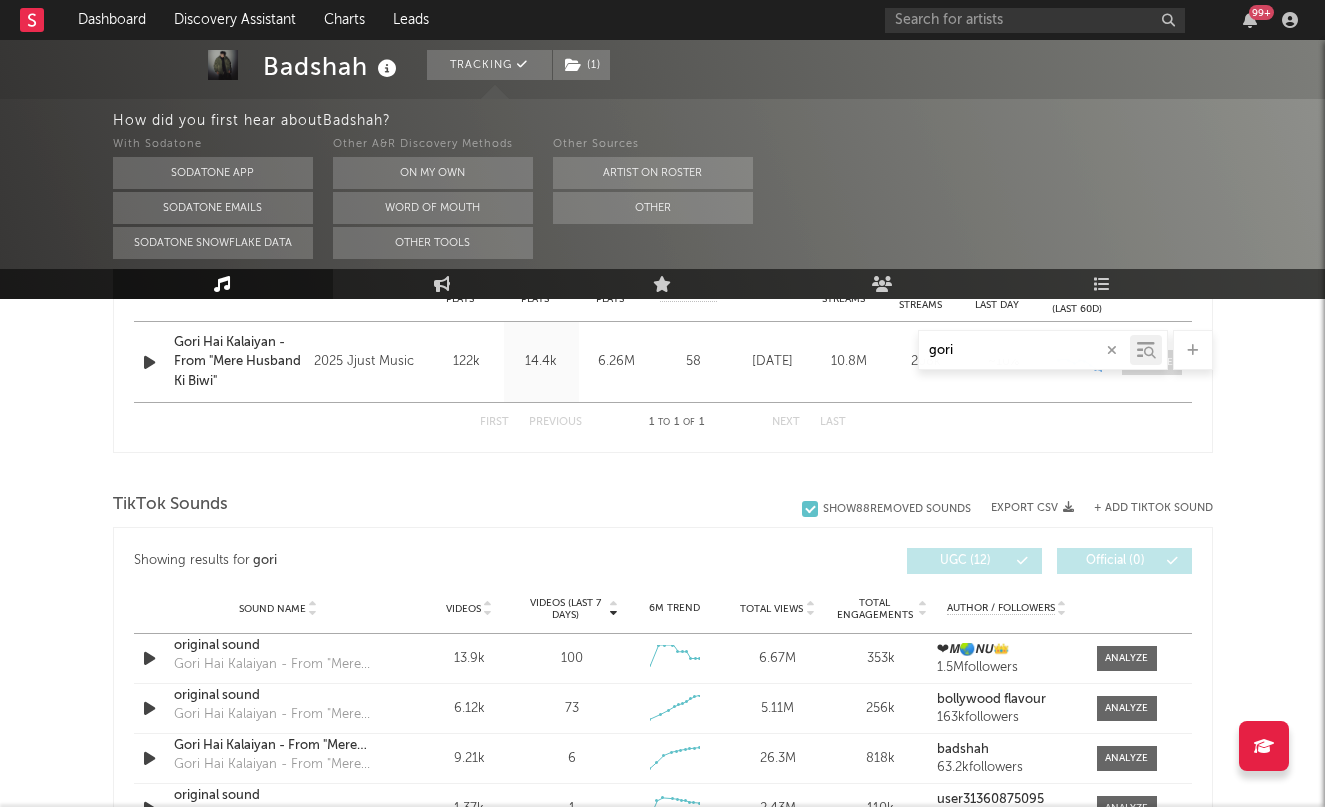 type on "gori" 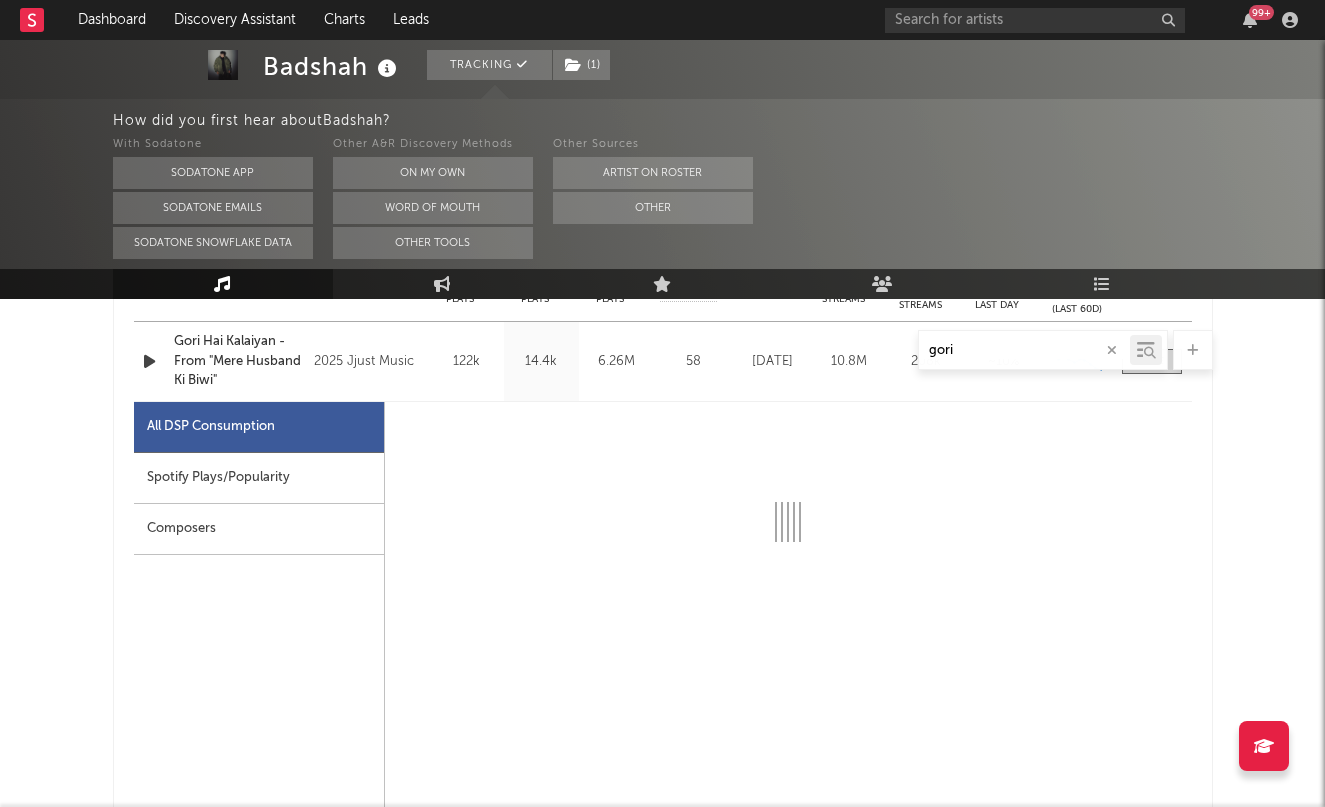 select on "1w" 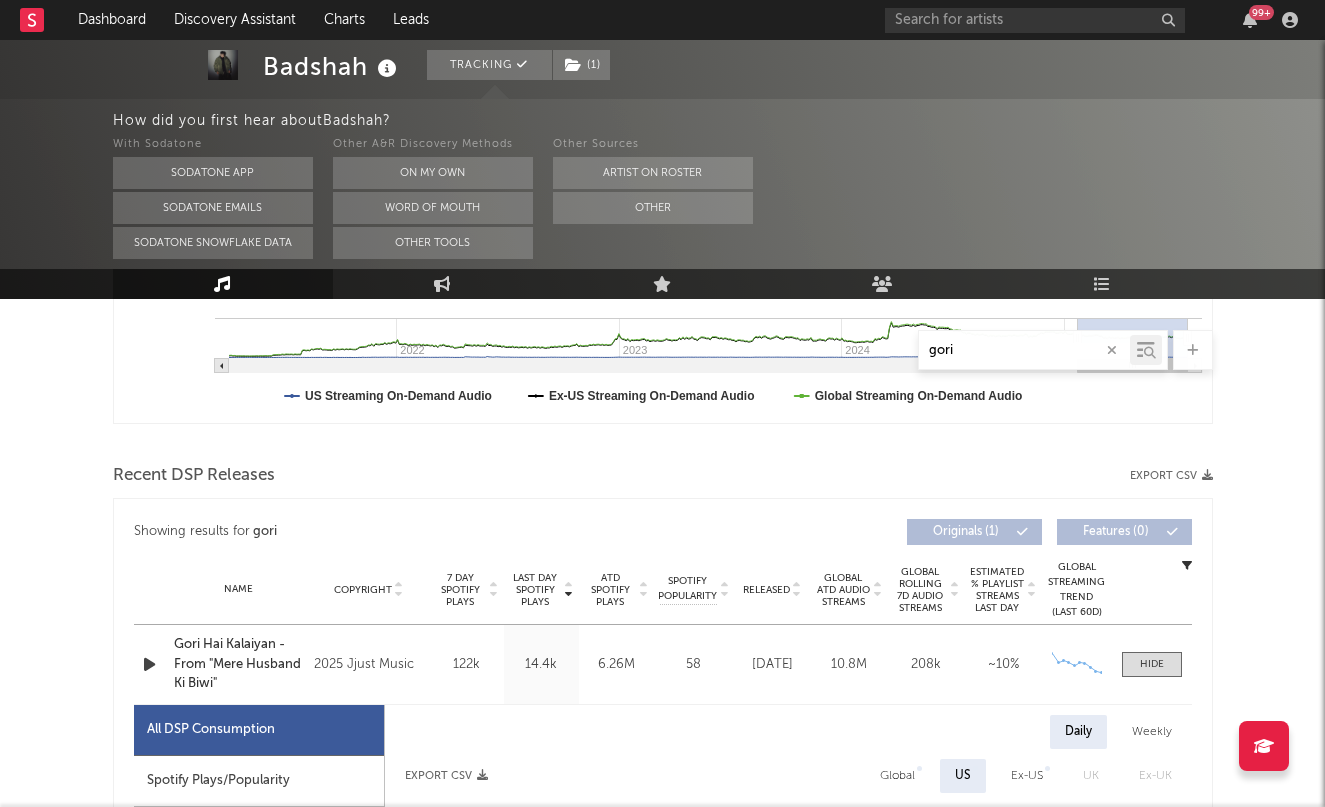scroll, scrollTop: 204, scrollLeft: 0, axis: vertical 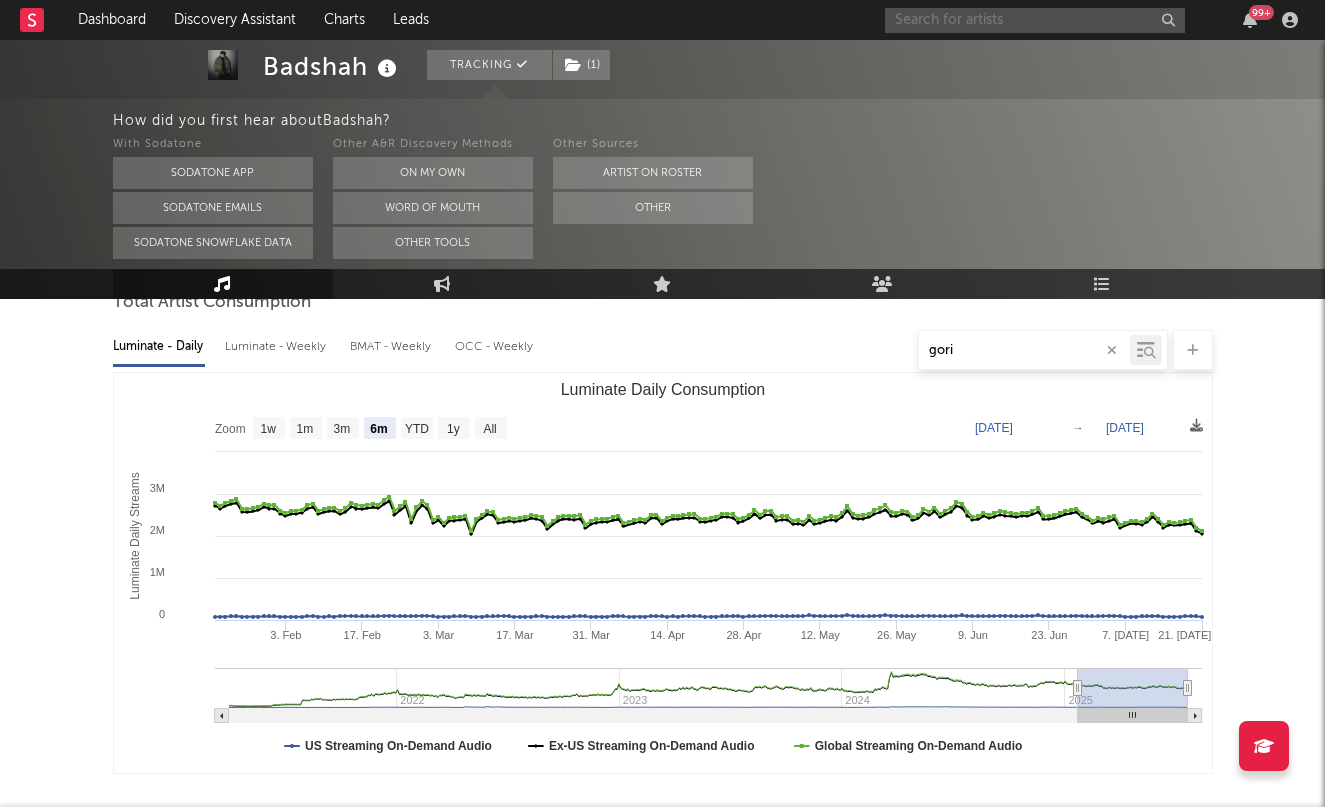 click at bounding box center [1035, 20] 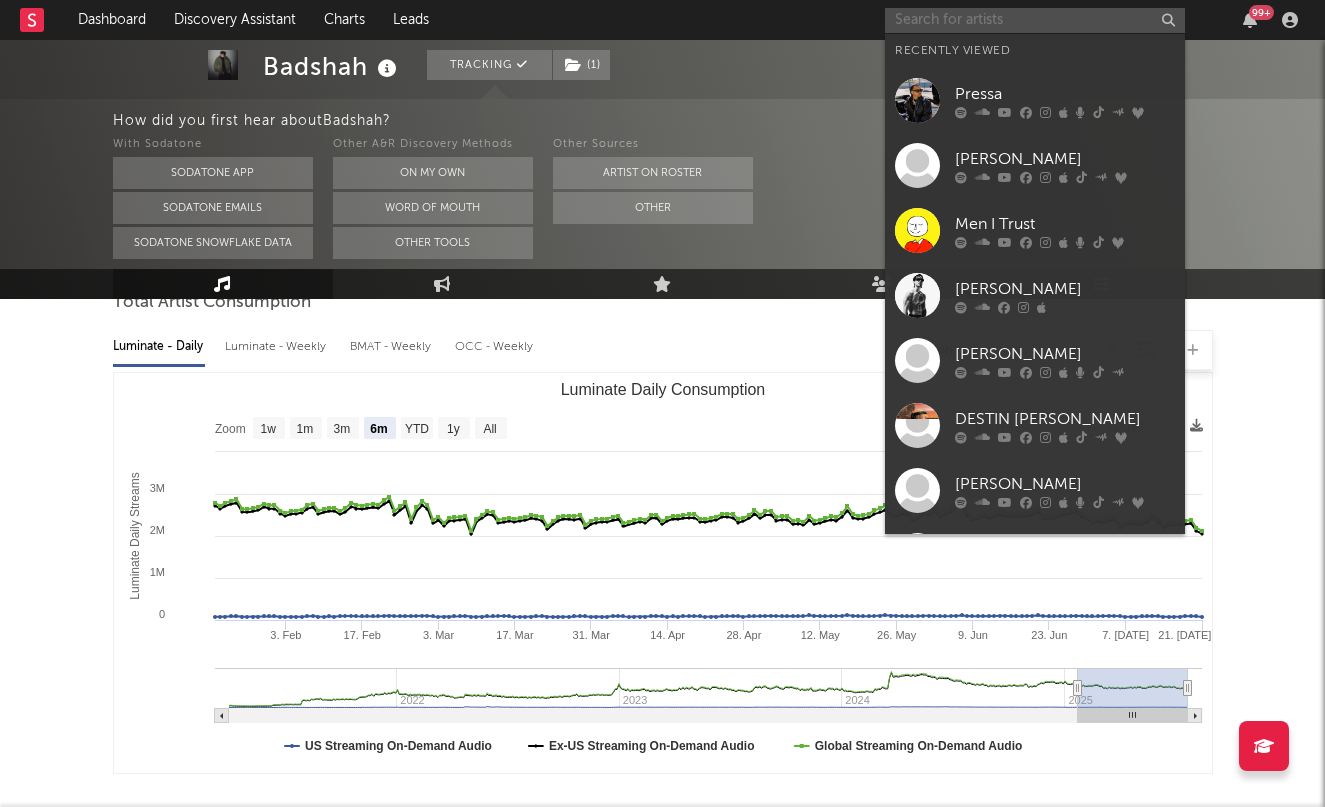 type on "o" 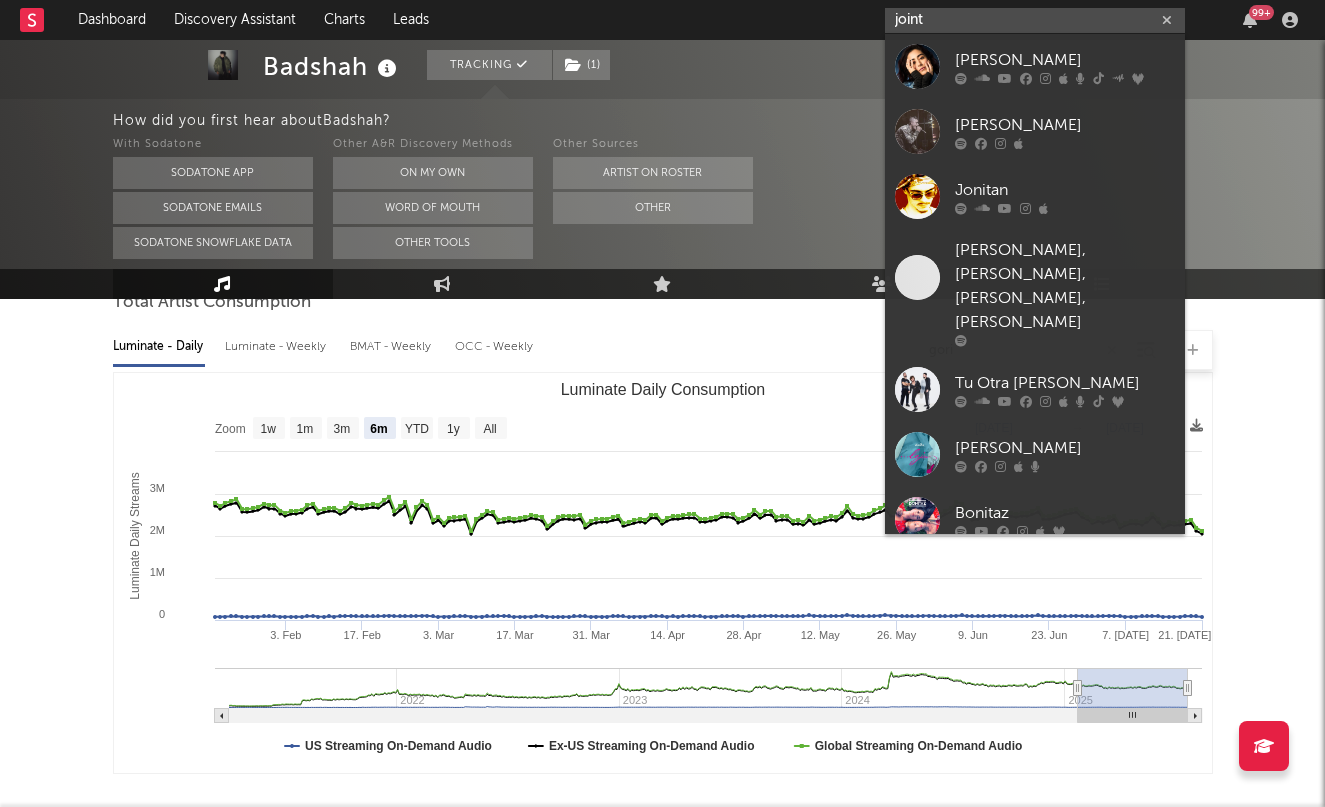 type on "joint" 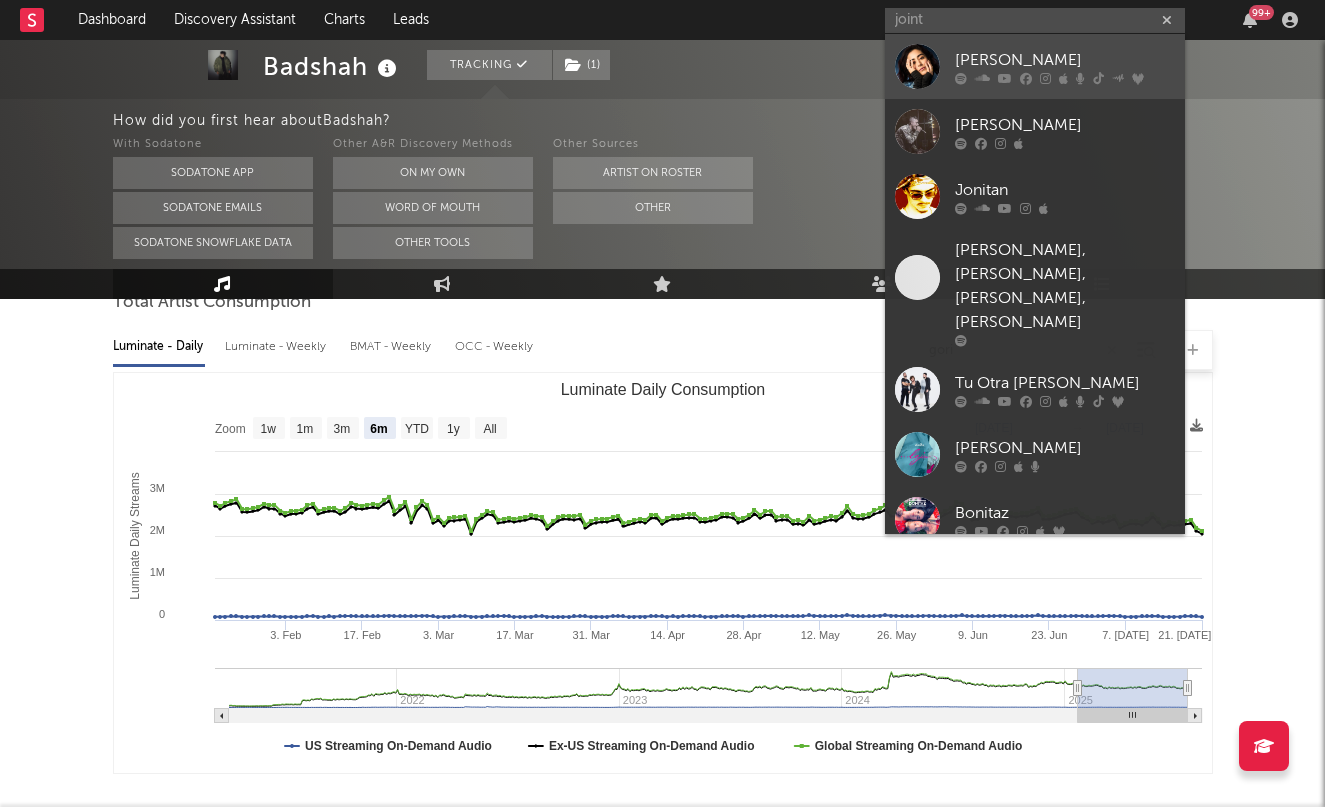 drag, startPoint x: 1028, startPoint y: 24, endPoint x: 1034, endPoint y: 65, distance: 41.4367 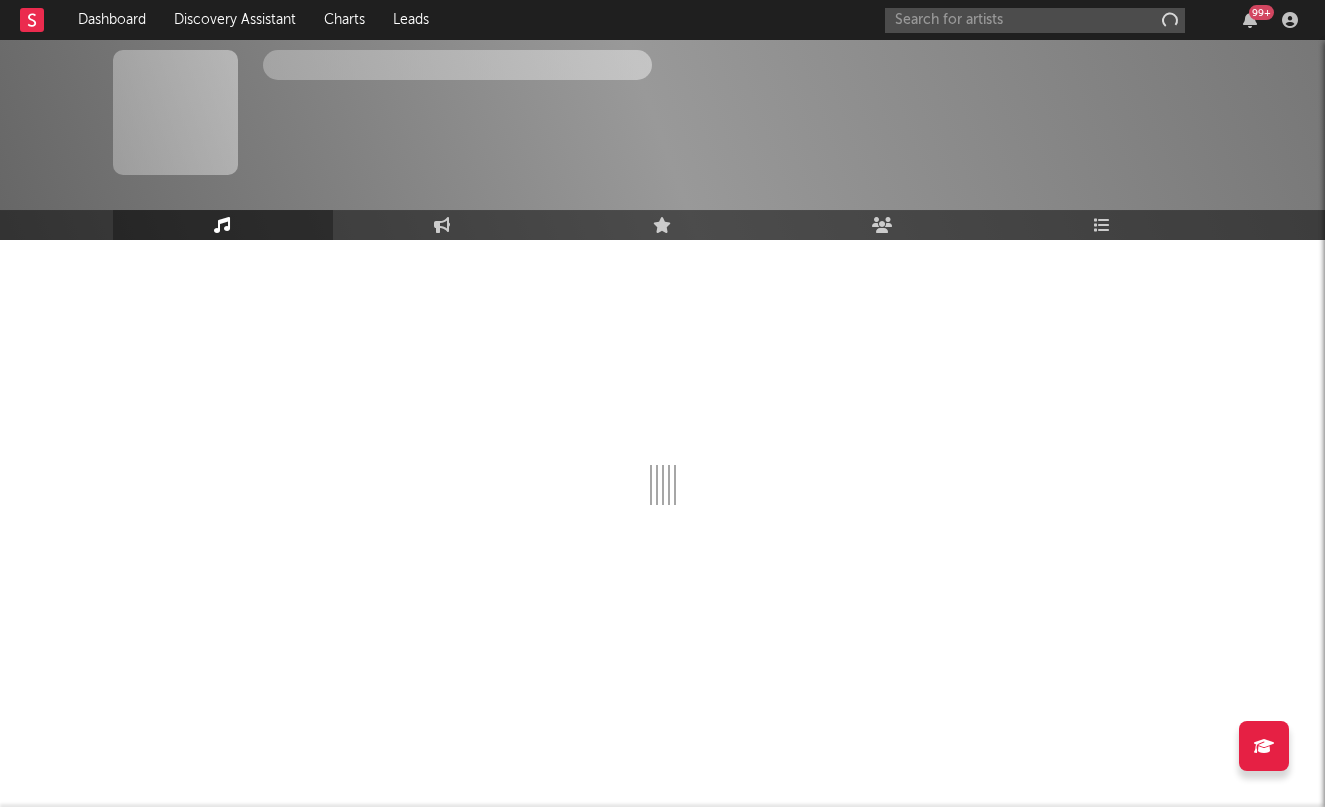 scroll, scrollTop: 0, scrollLeft: 0, axis: both 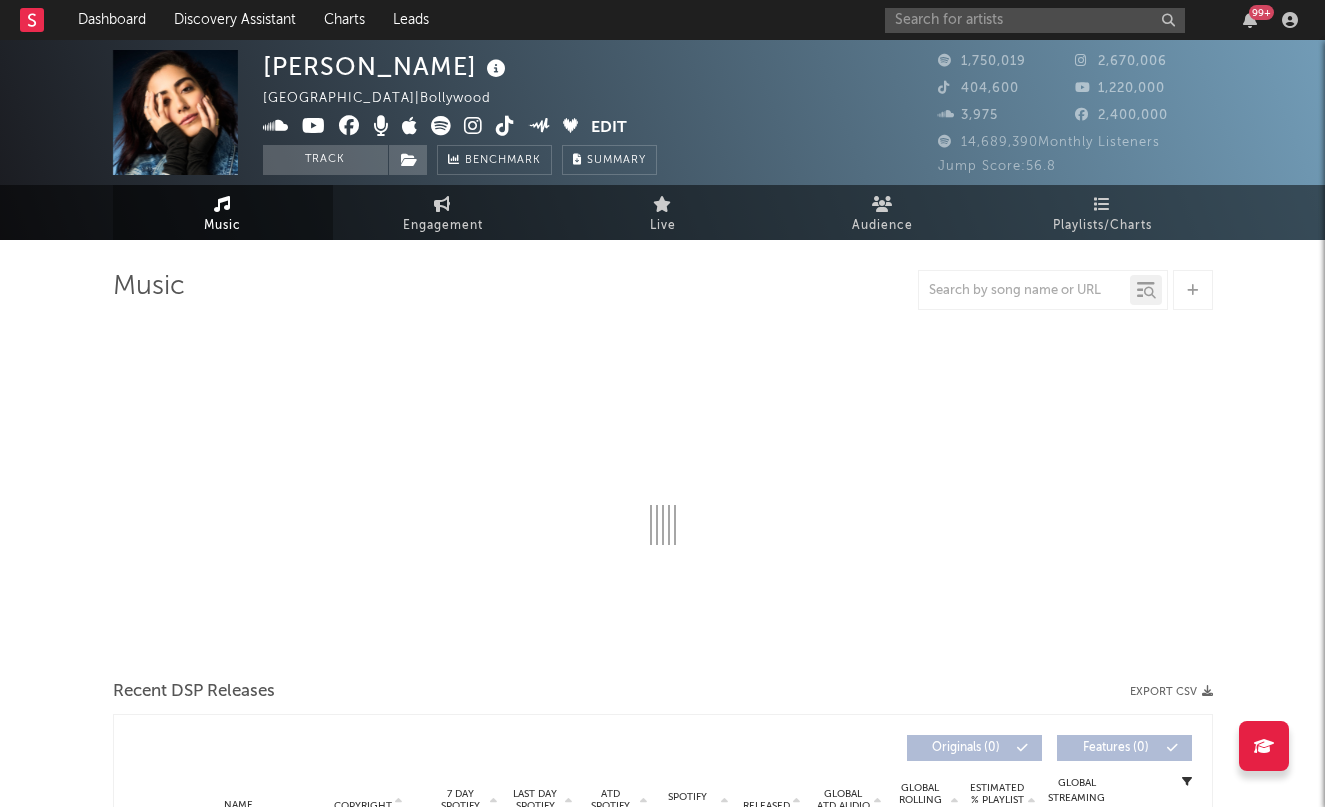 select on "6m" 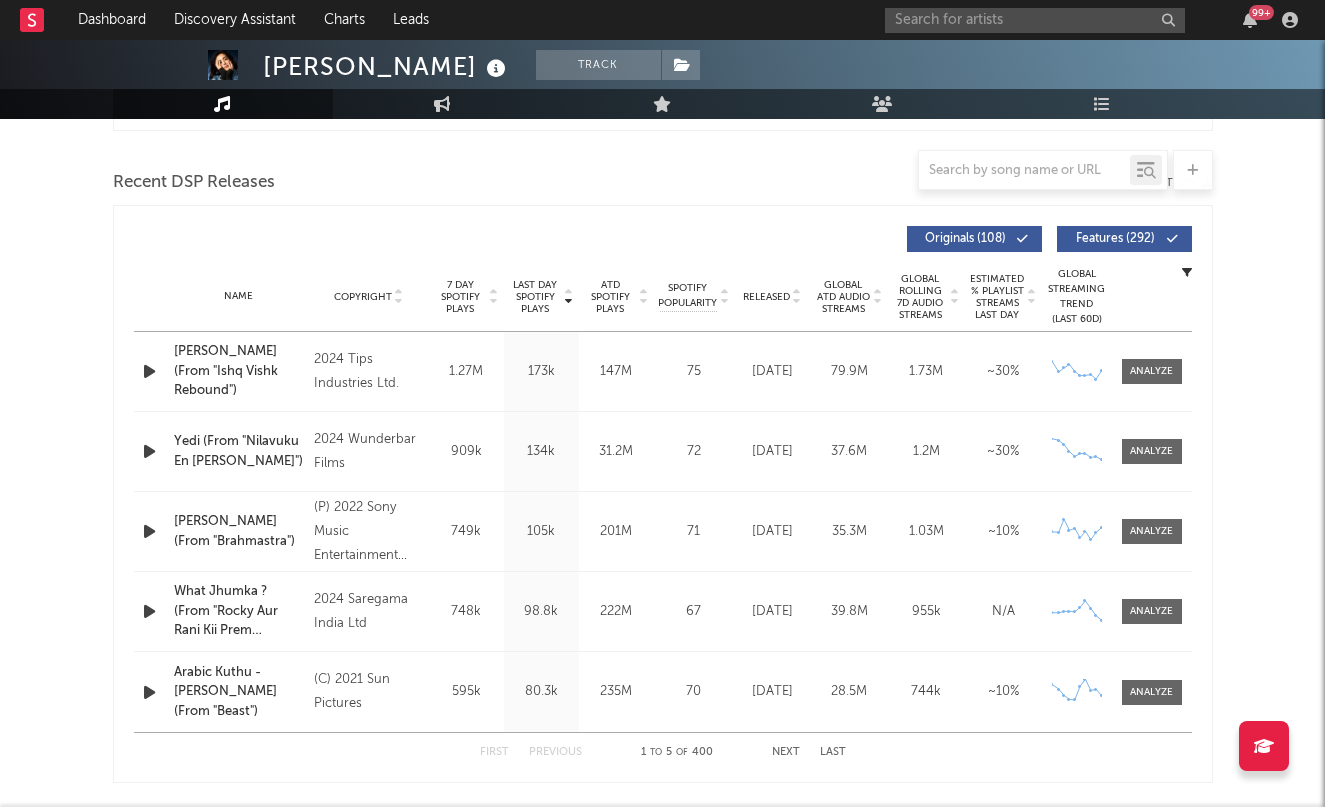 scroll, scrollTop: 670, scrollLeft: 0, axis: vertical 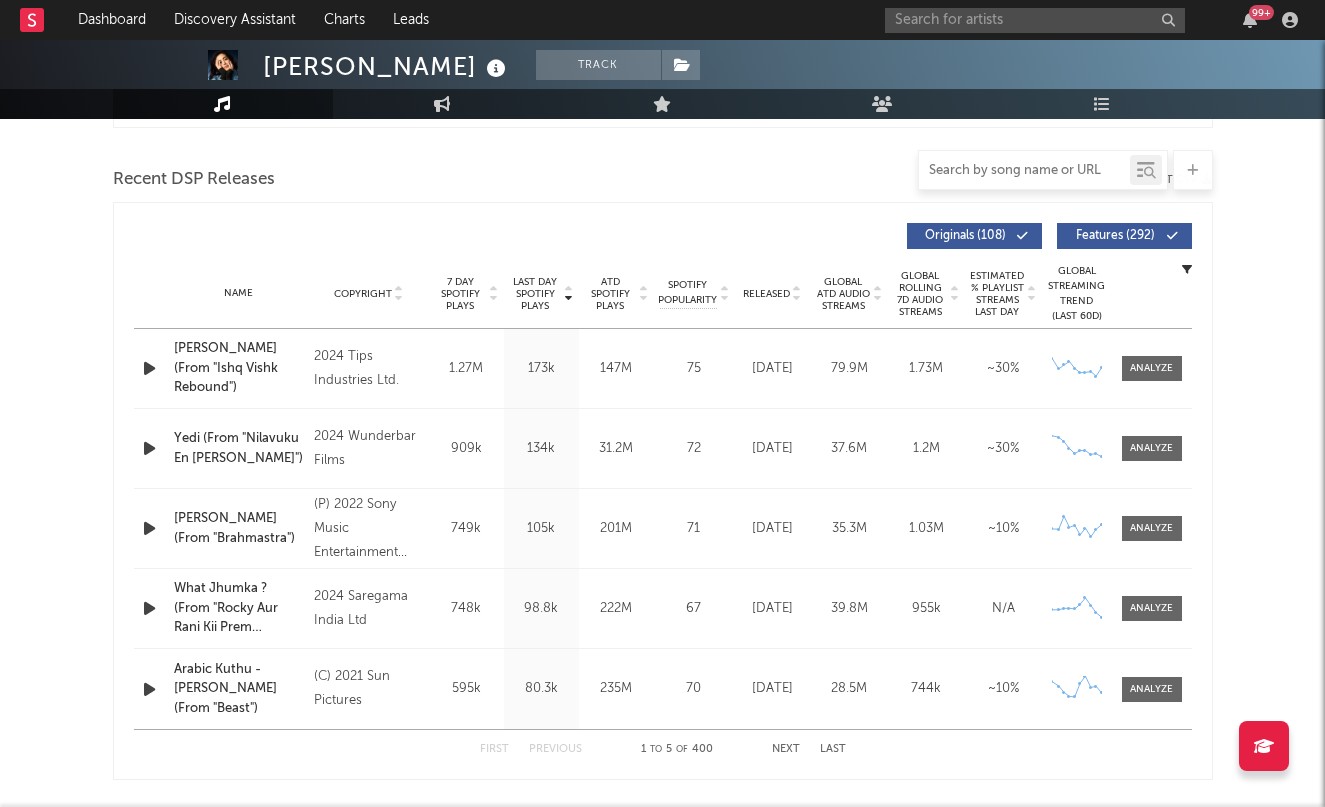 click at bounding box center [1024, 171] 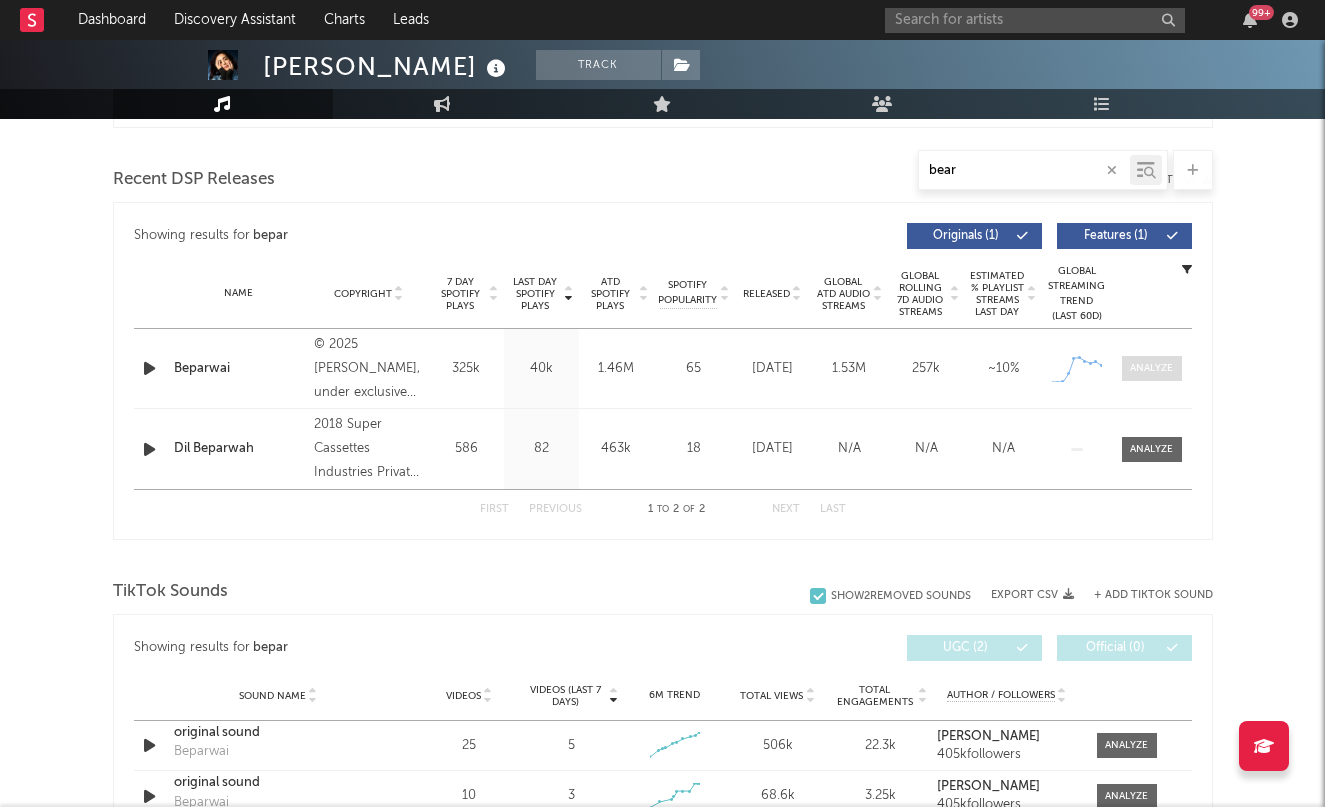 drag, startPoint x: 999, startPoint y: 140, endPoint x: 1133, endPoint y: 366, distance: 262.7394 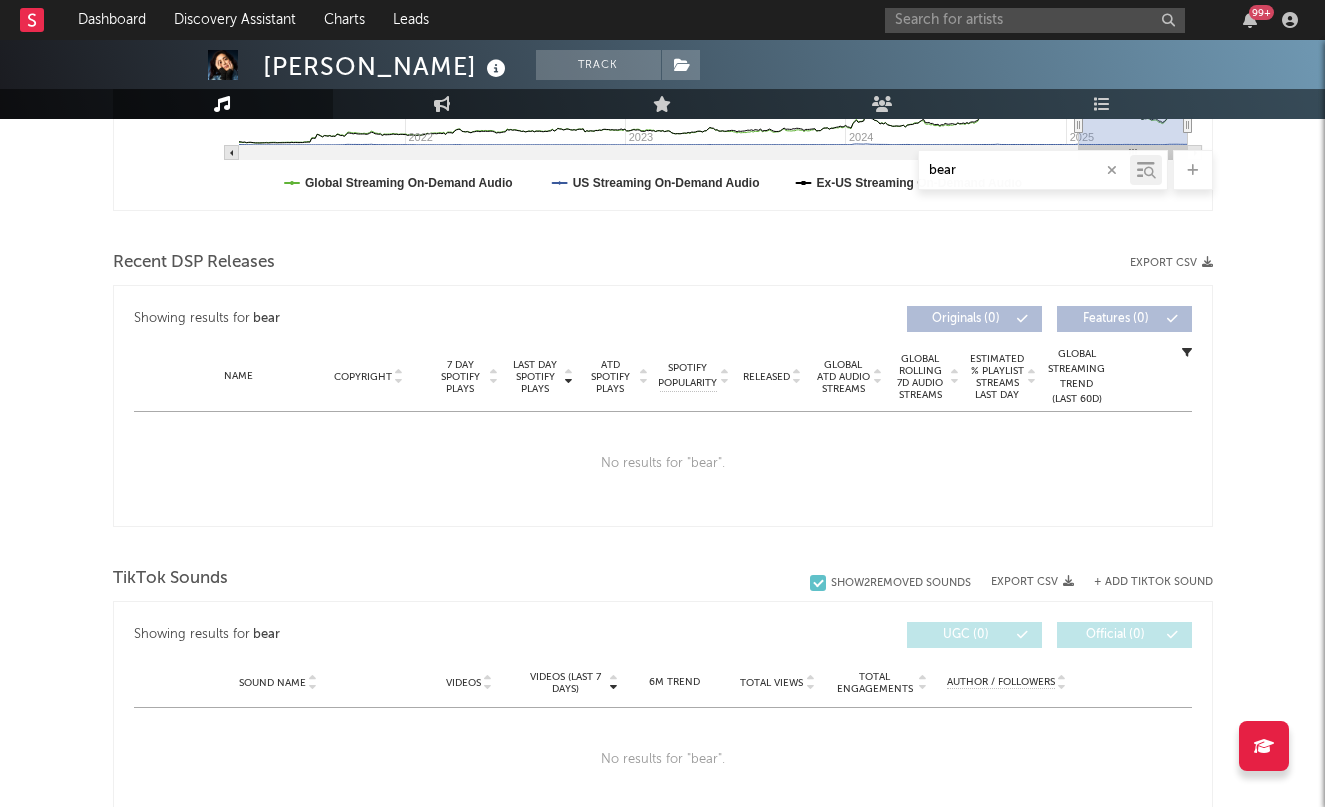 scroll, scrollTop: 588, scrollLeft: 0, axis: vertical 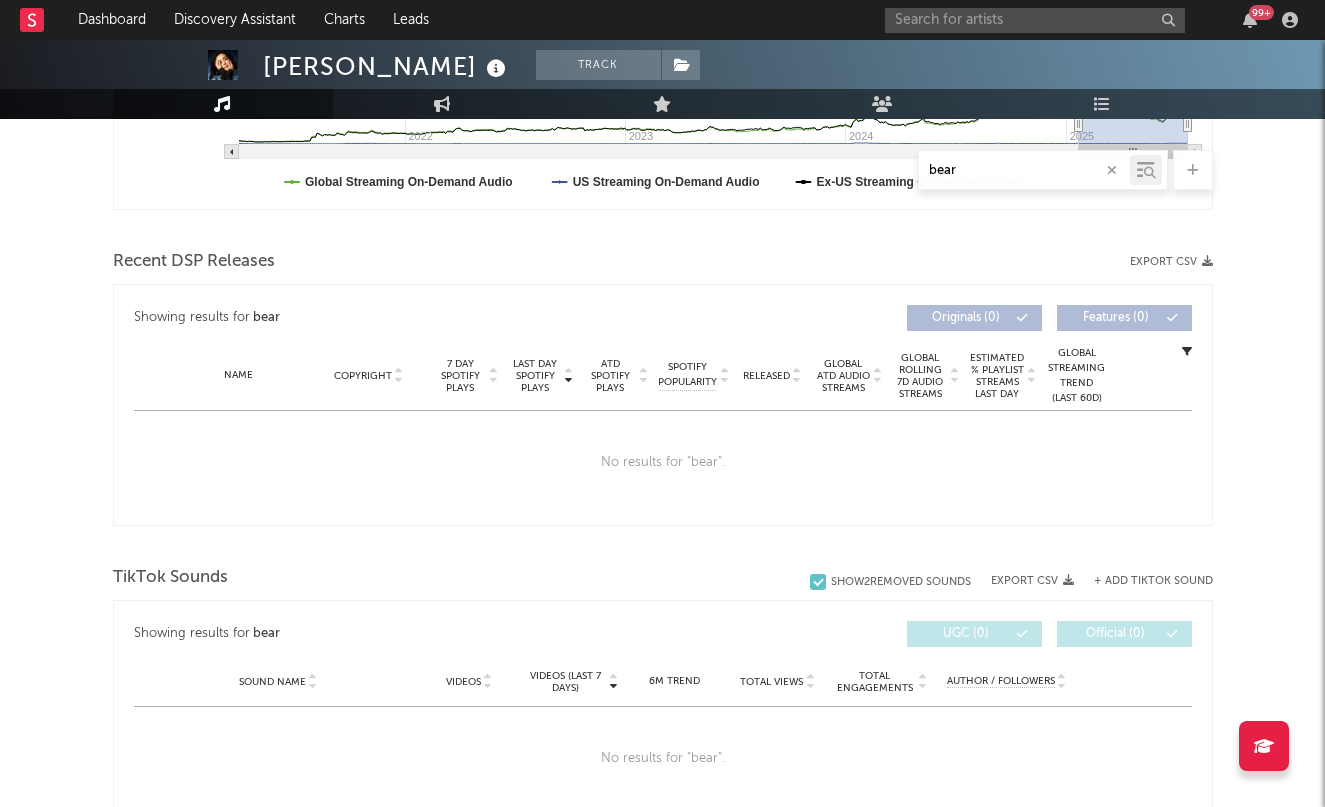 click on "bear" at bounding box center (1024, 171) 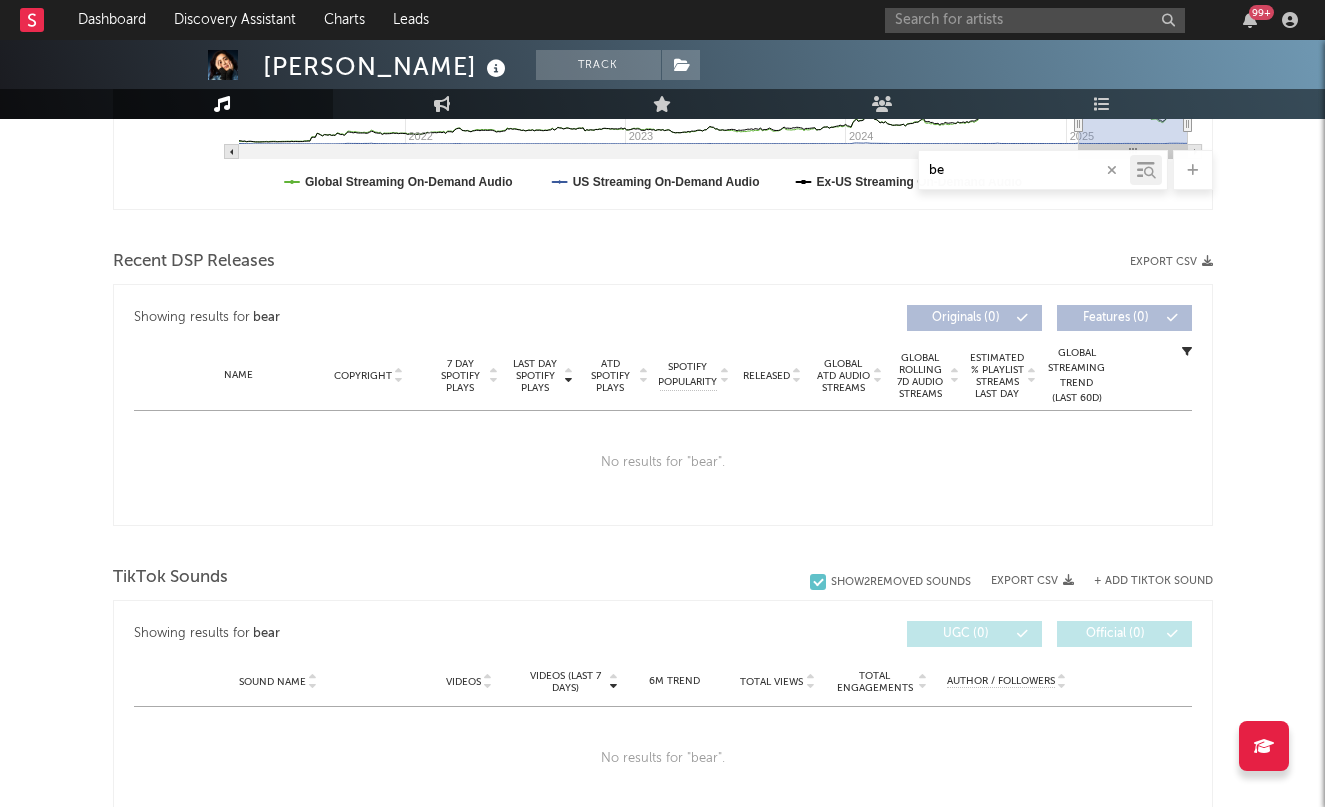type on "bep" 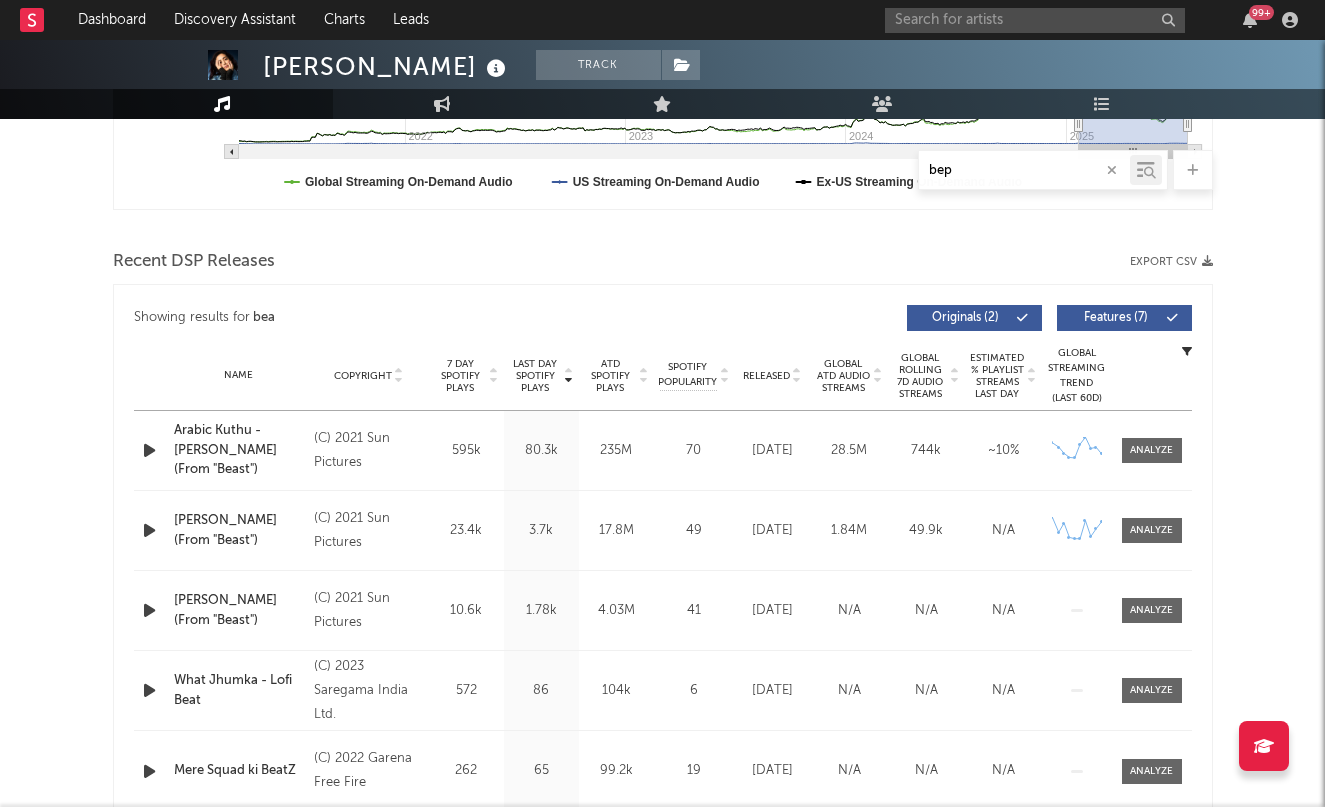 select on "1w" 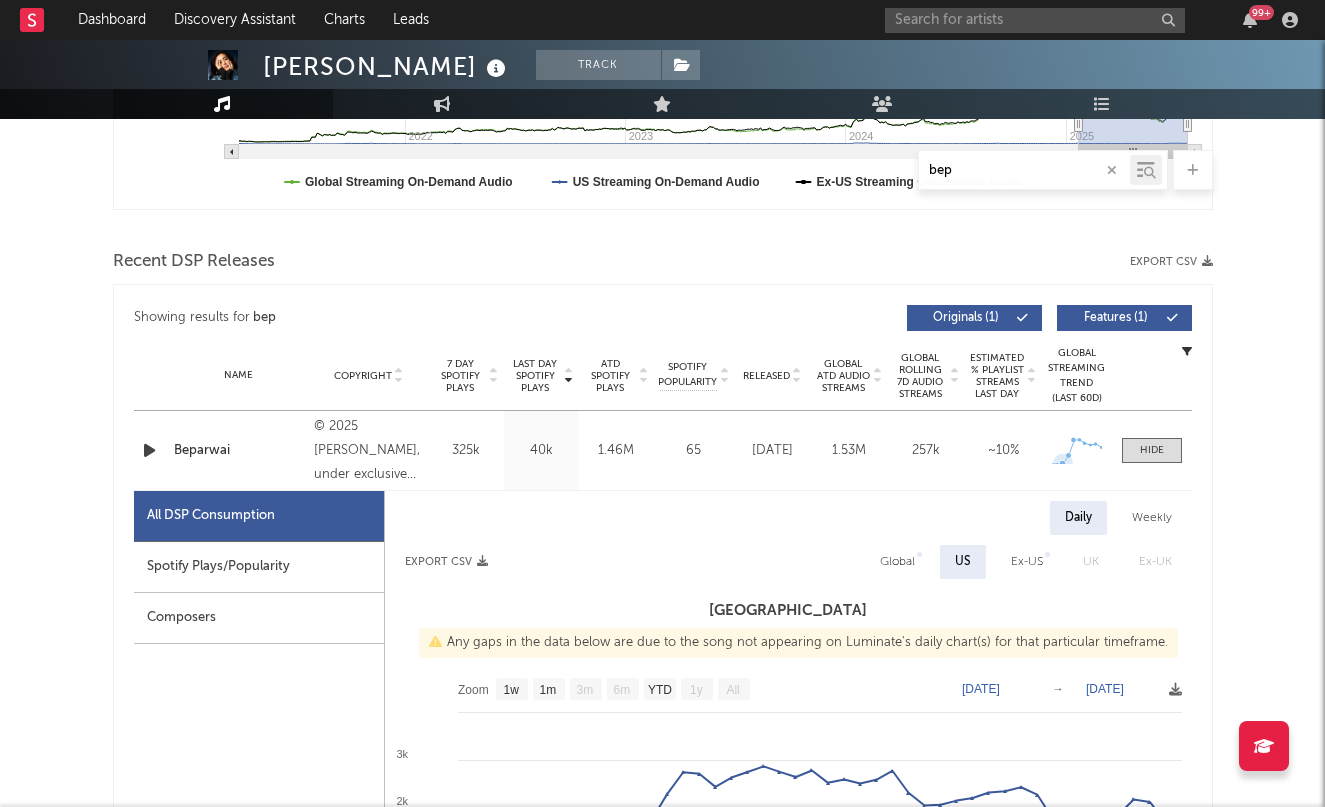 click 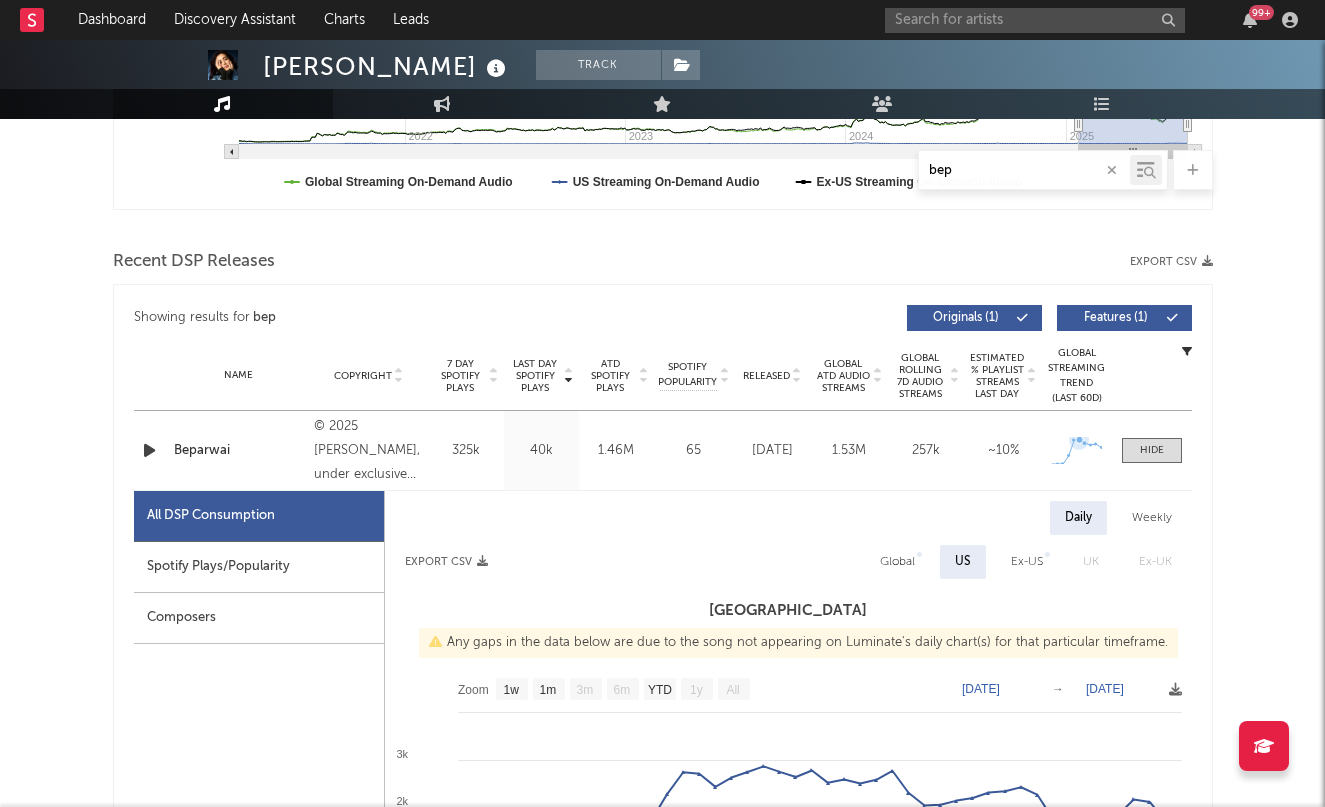 click 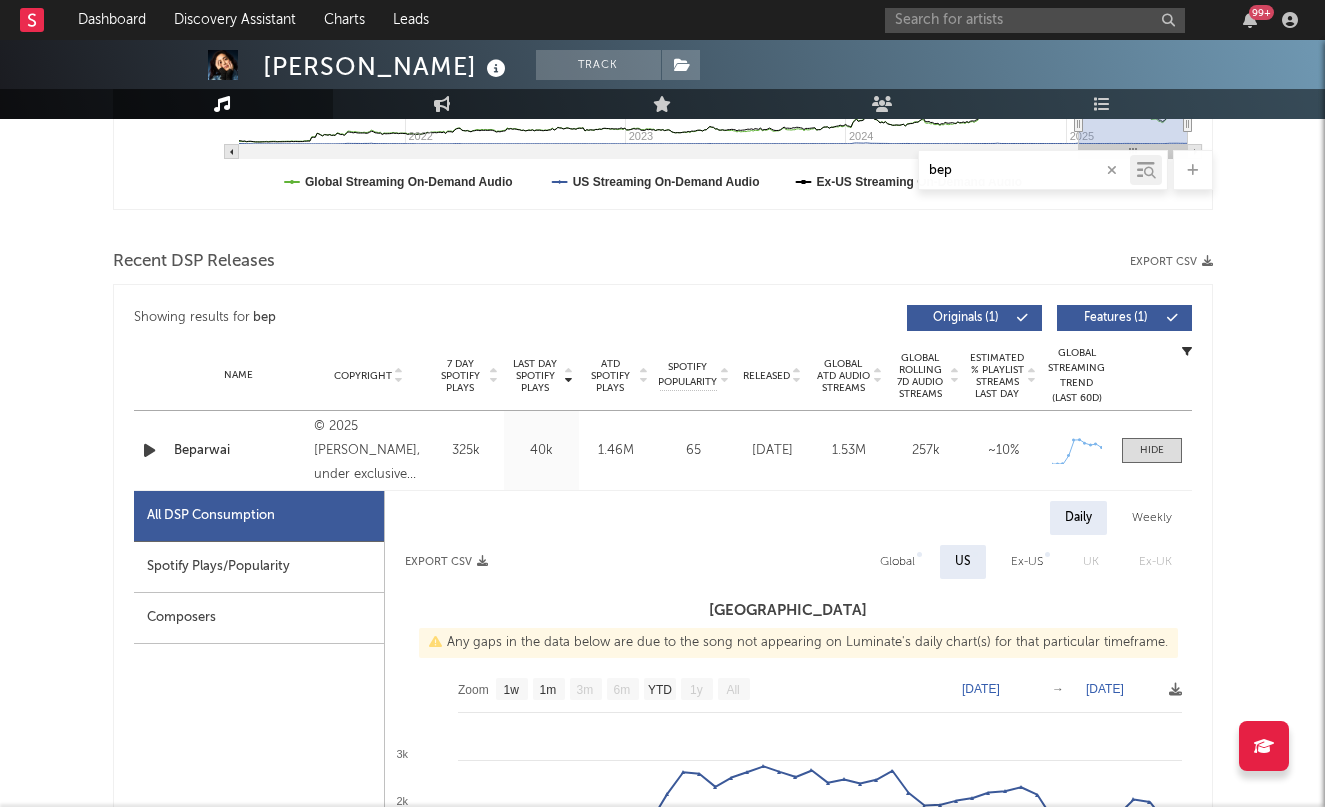 type on "bep" 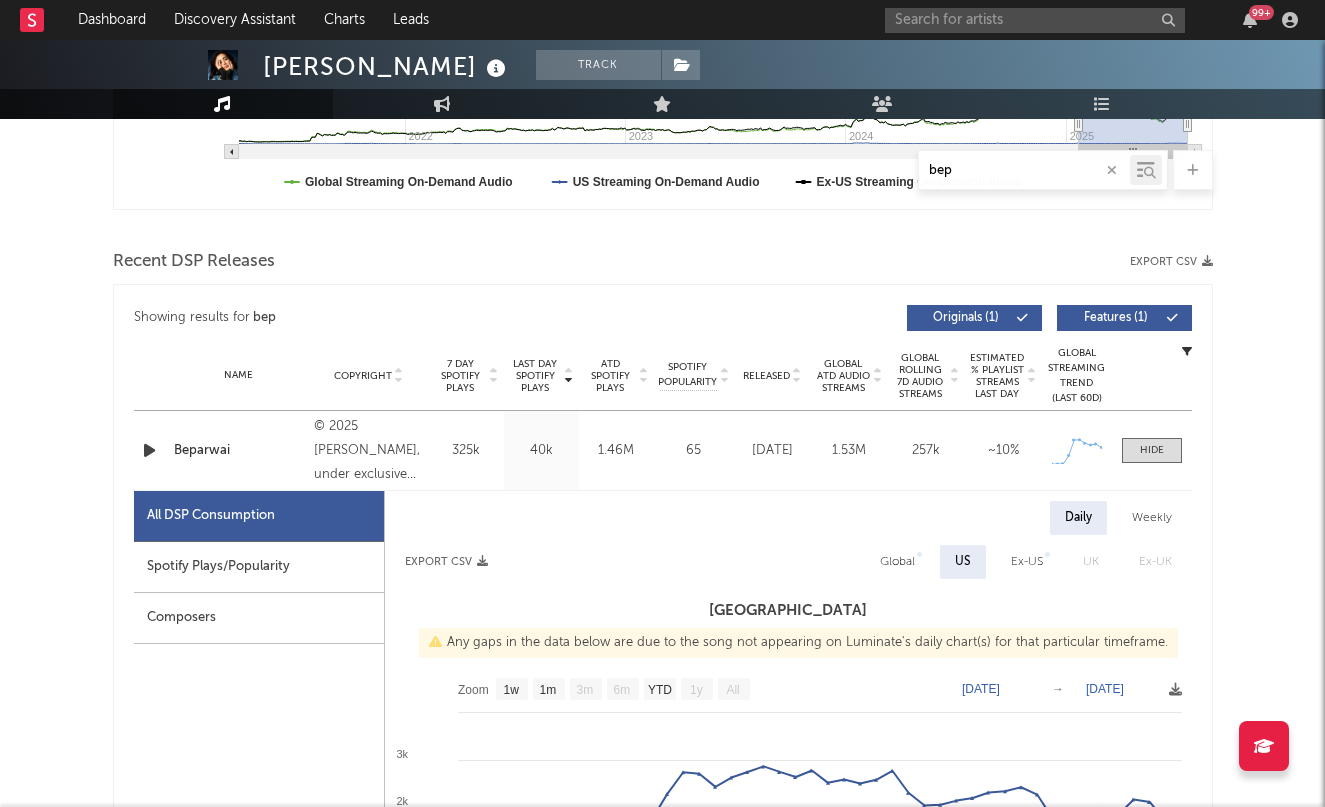 click on "All DSP Consumption" at bounding box center [211, 516] 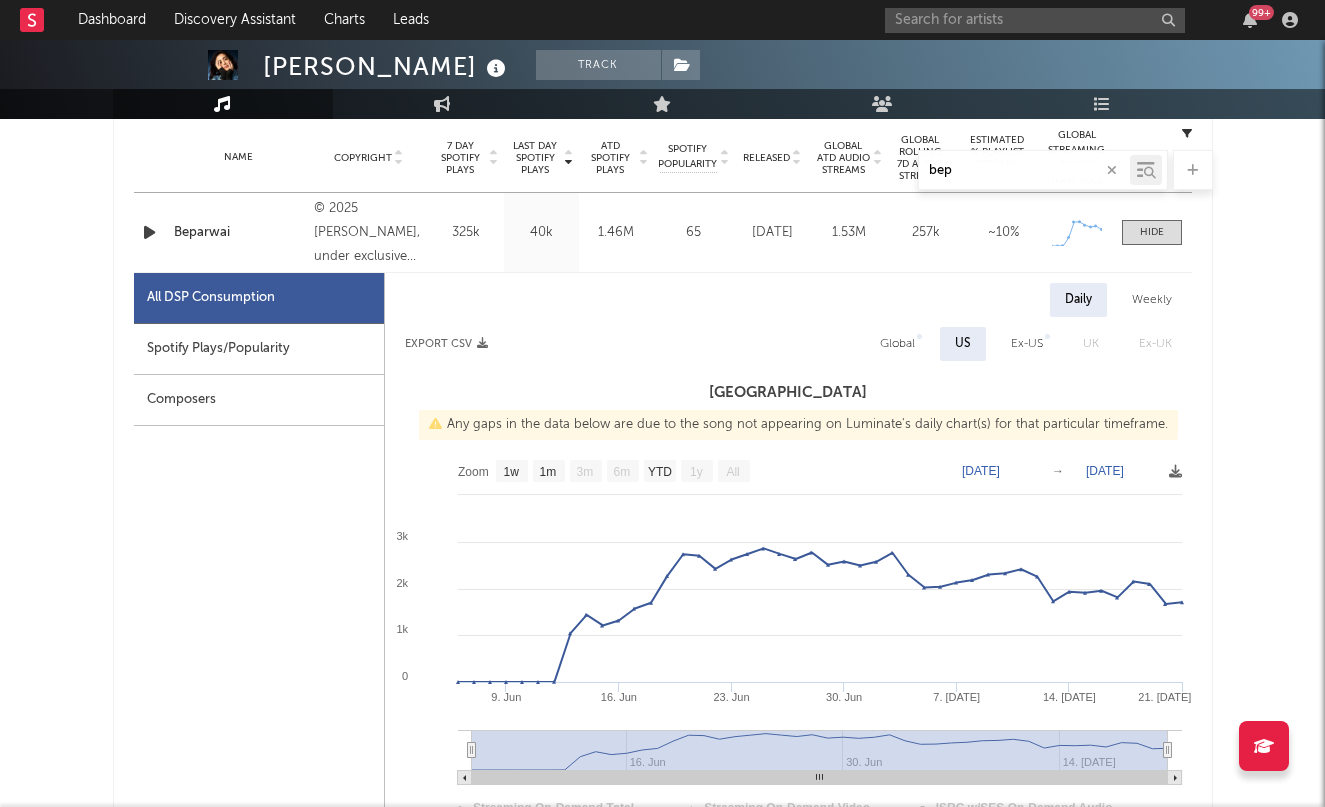 scroll, scrollTop: 810, scrollLeft: 0, axis: vertical 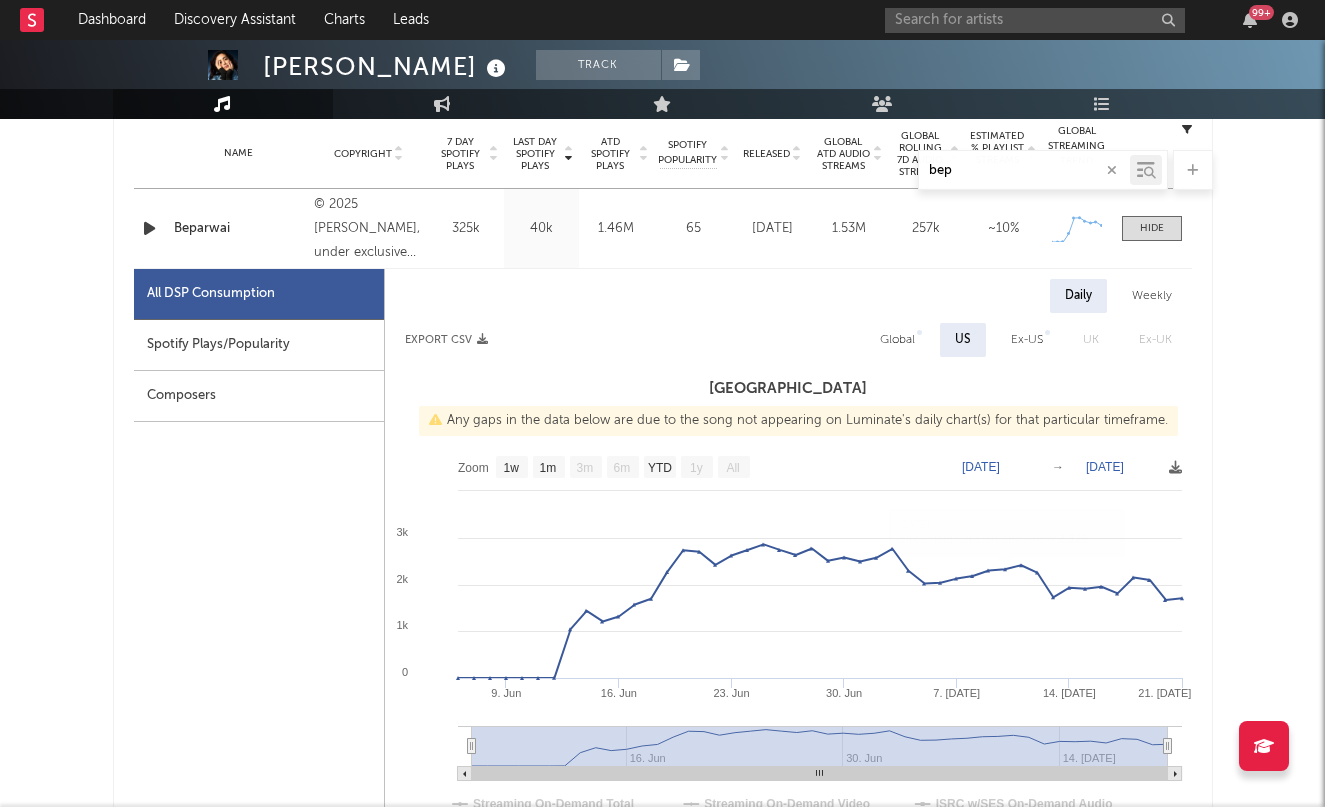 click on "Global" at bounding box center (897, 340) 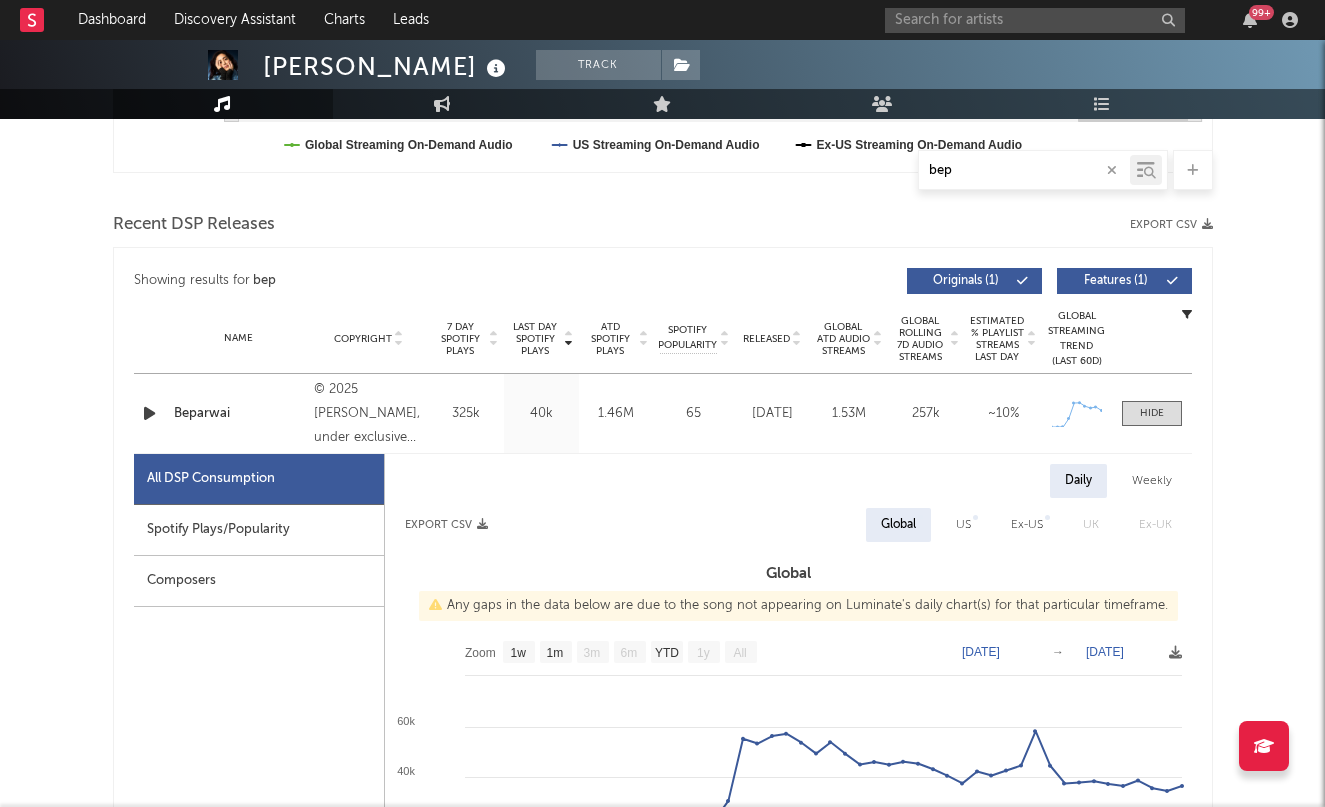 scroll, scrollTop: 600, scrollLeft: 0, axis: vertical 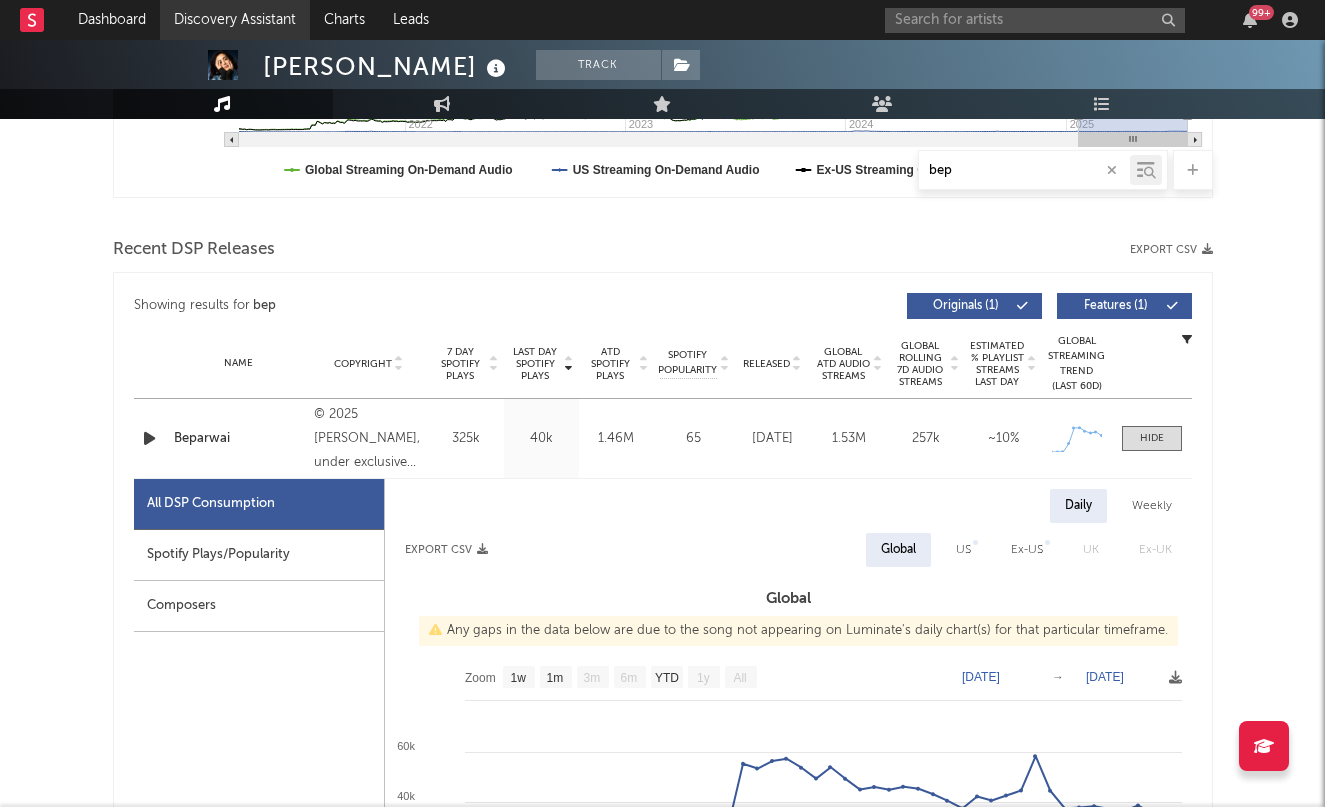 click on "Discovery Assistant" at bounding box center (235, 20) 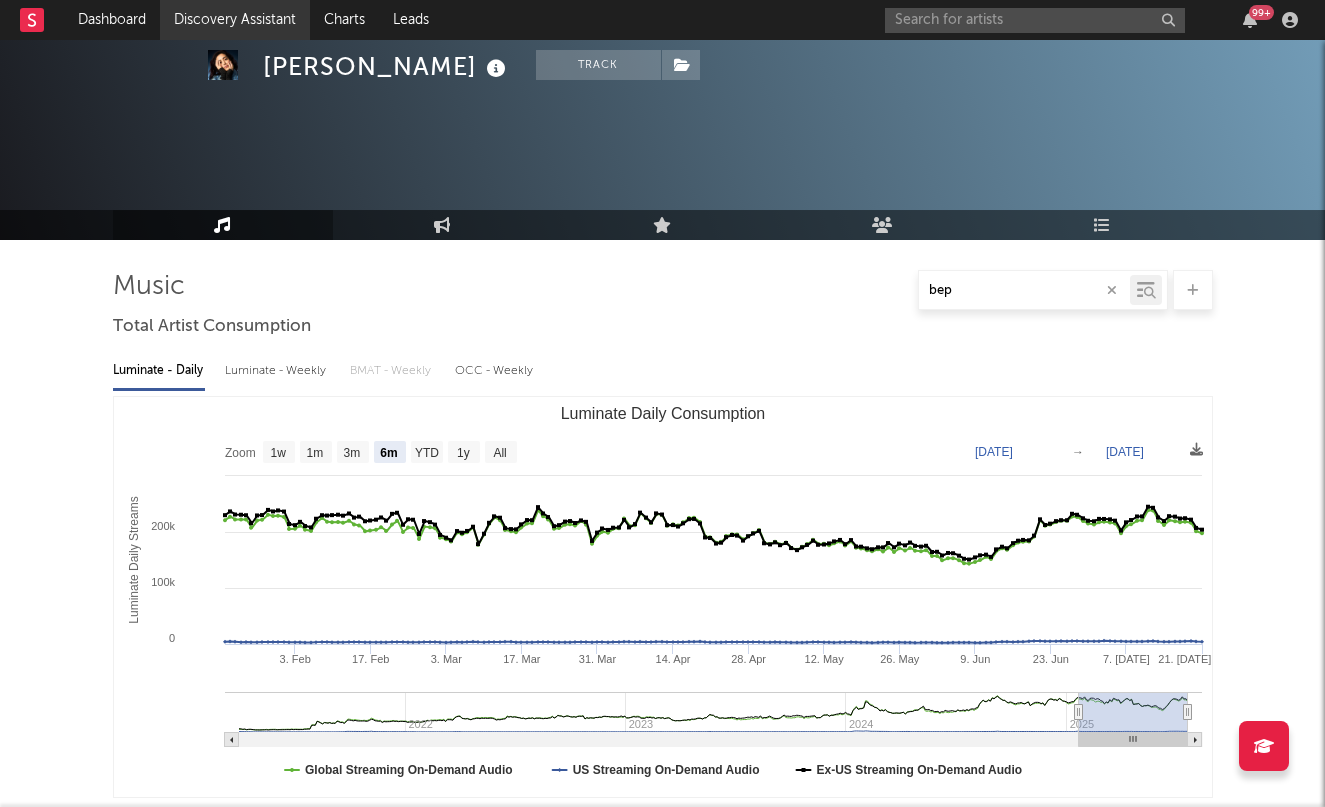 scroll, scrollTop: 0, scrollLeft: 0, axis: both 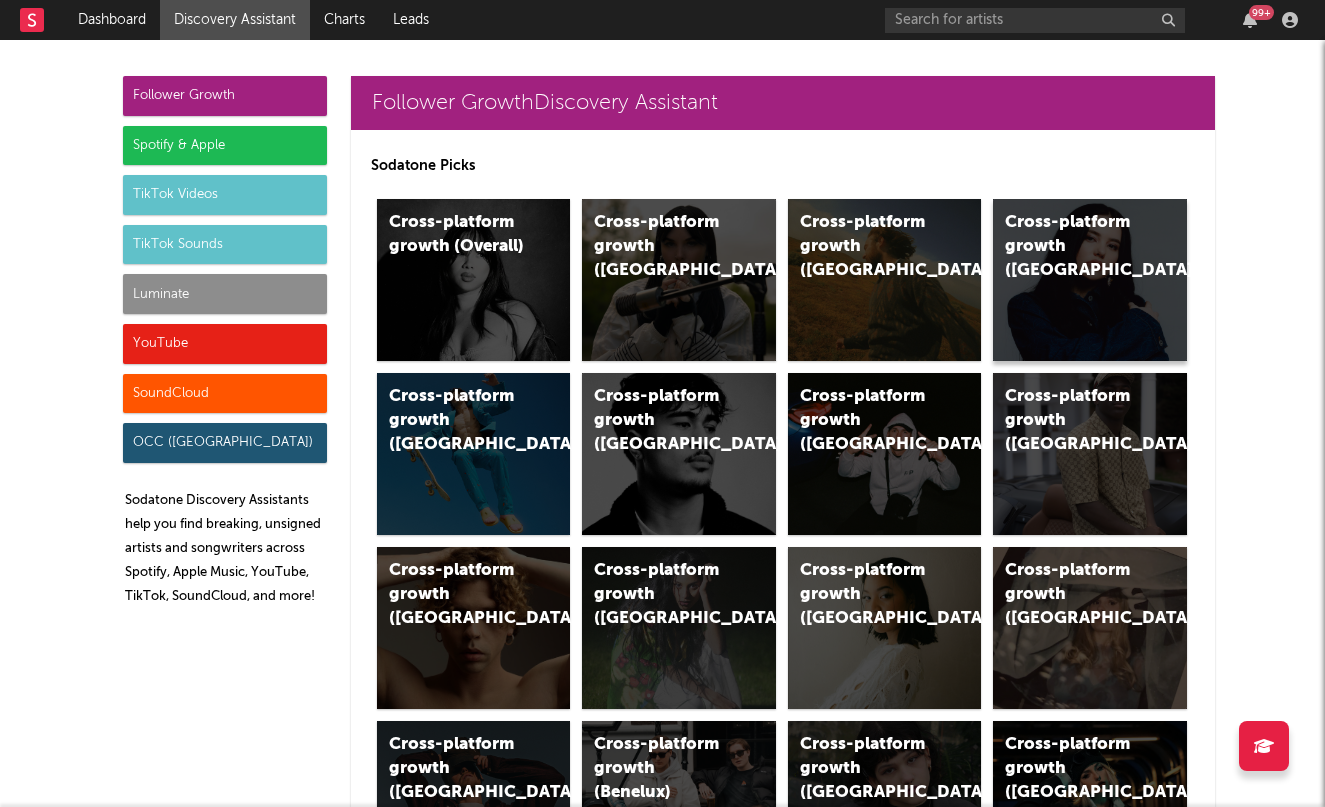 click on "Cross-platform growth ([GEOGRAPHIC_DATA])" at bounding box center [1073, 247] 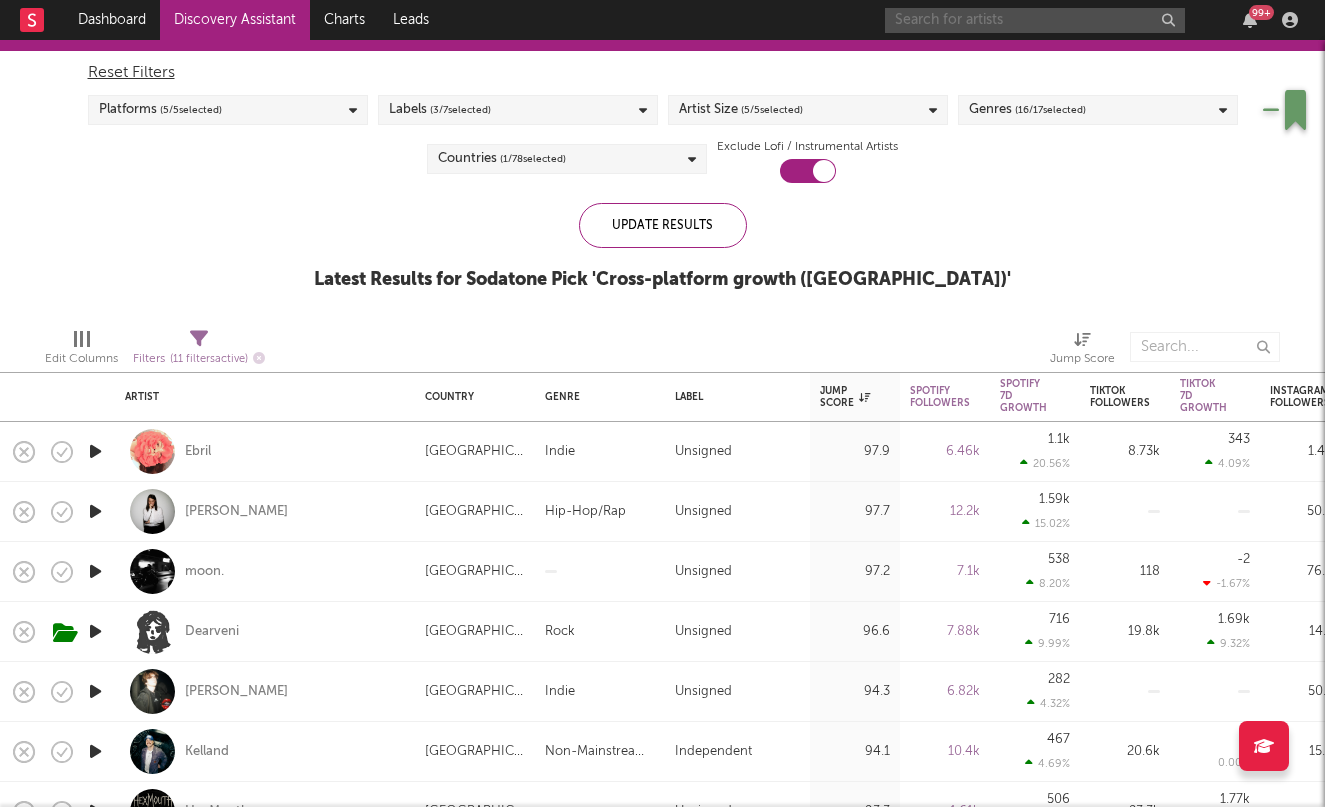 click at bounding box center (1035, 20) 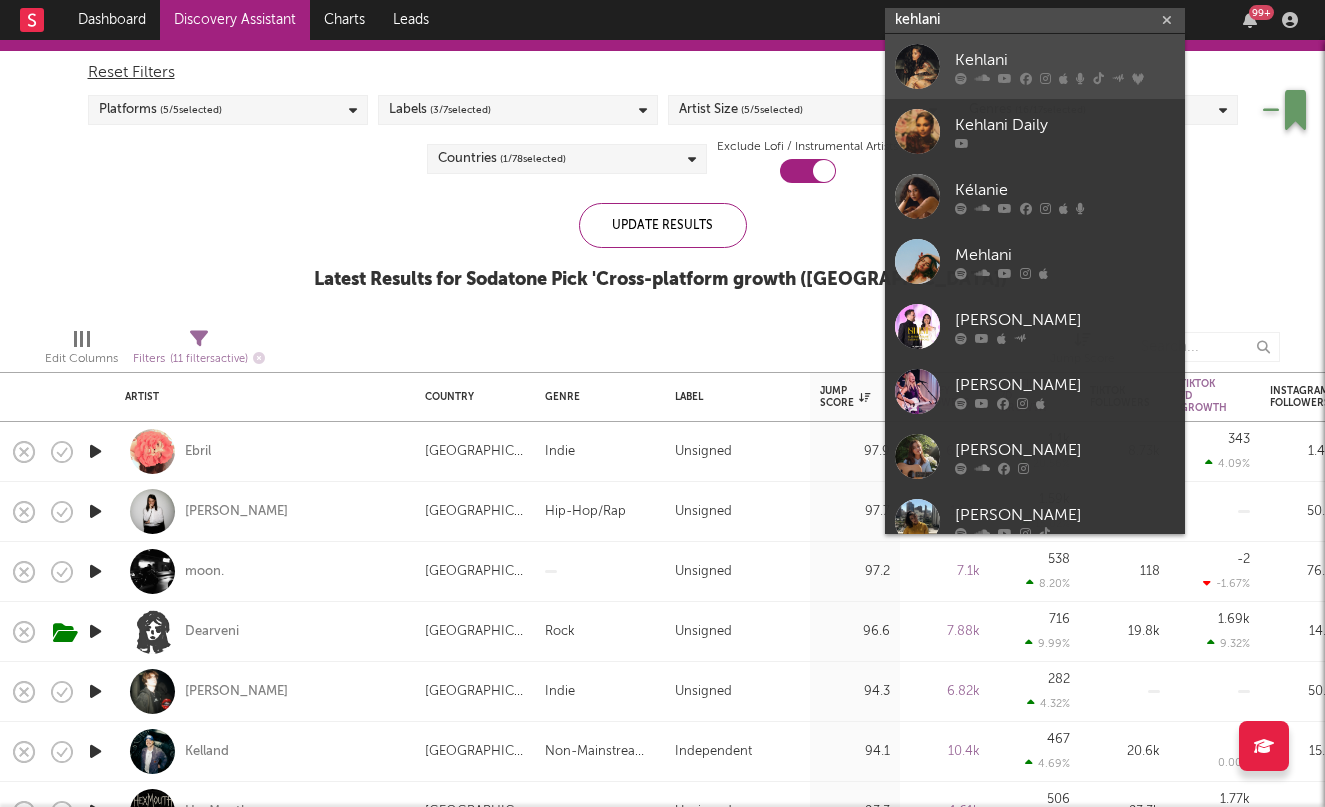 type on "kehlani" 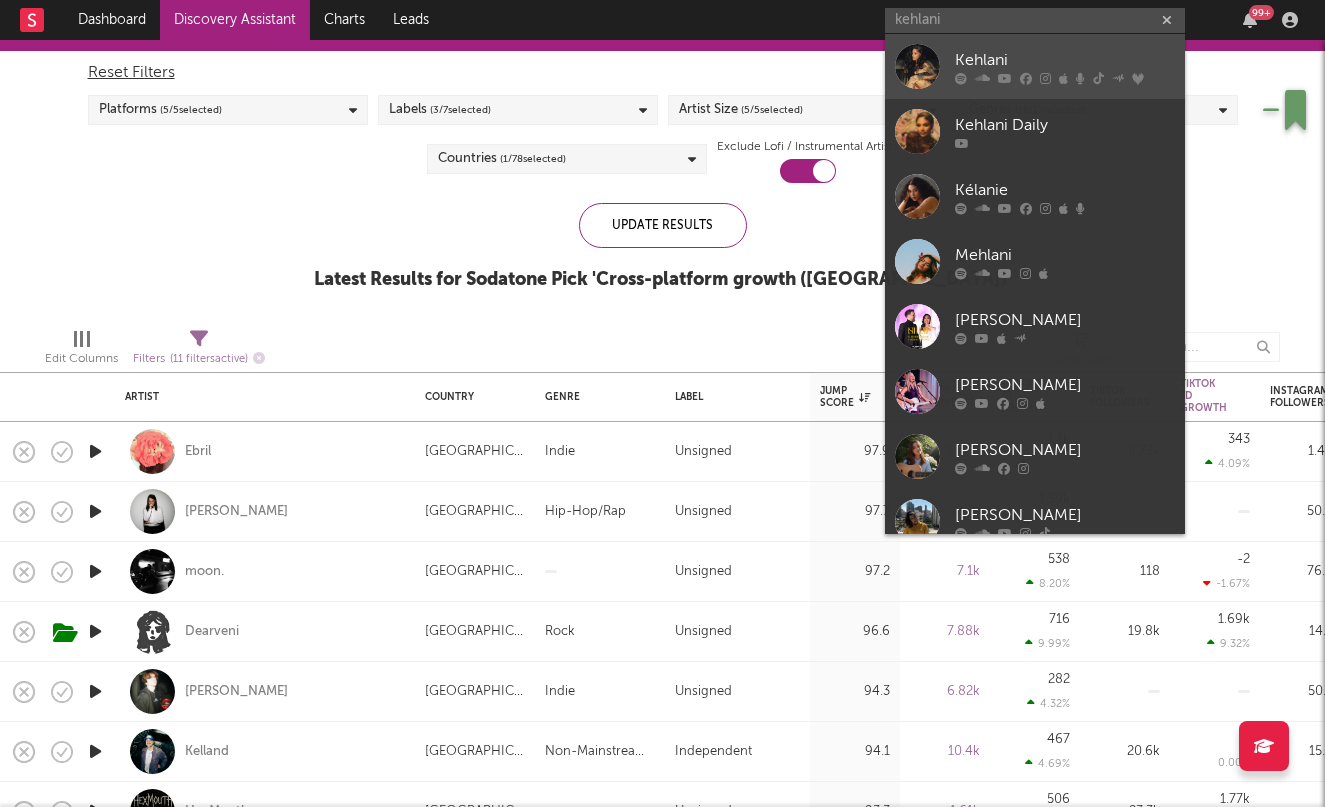 click on "Kehlani" at bounding box center (1065, 60) 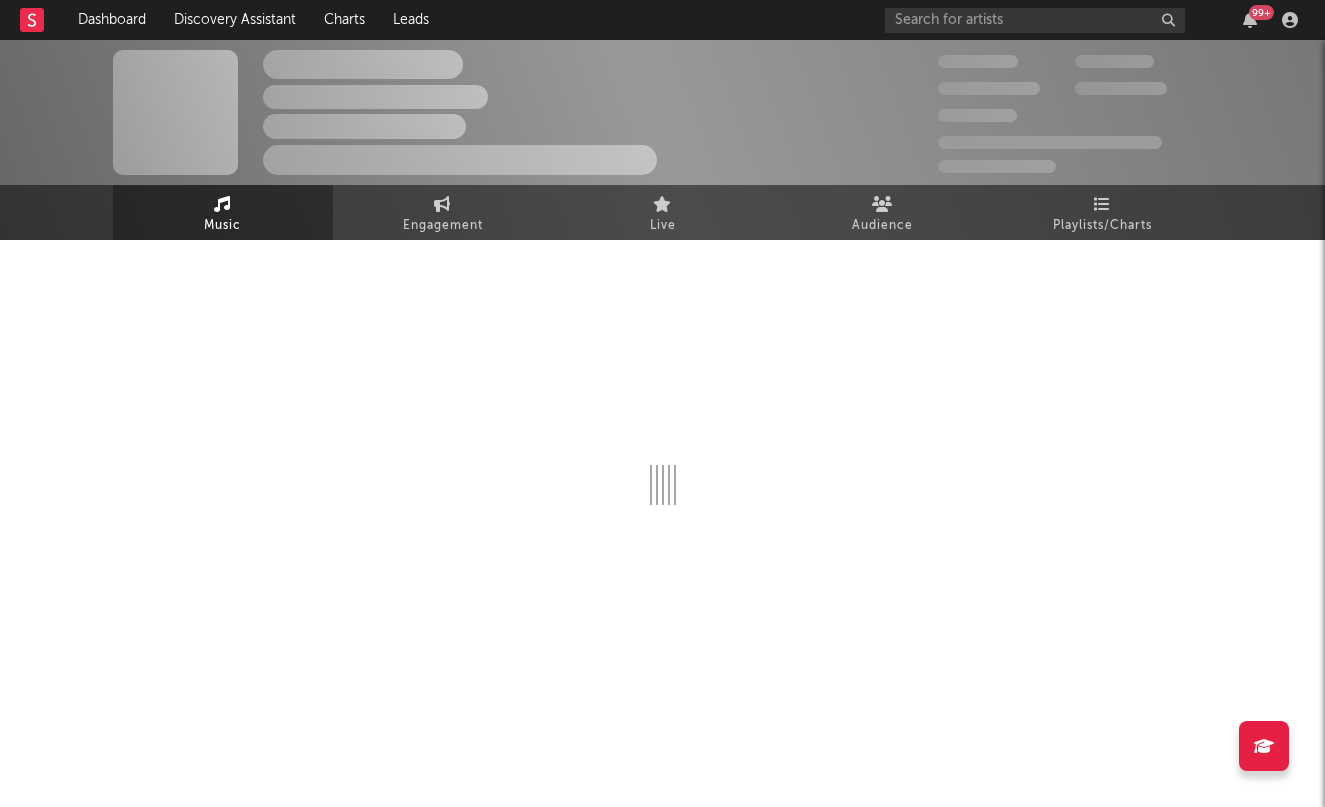 select on "6m" 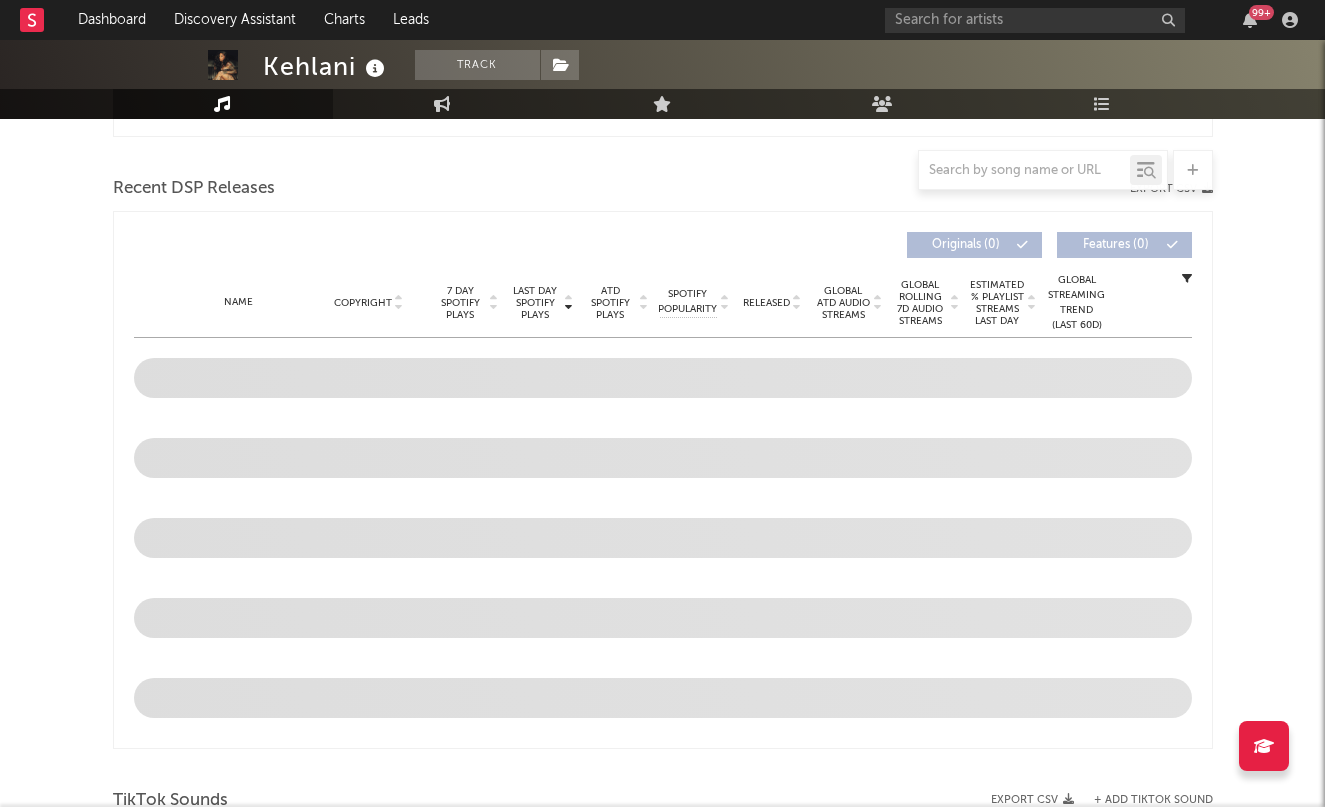 scroll, scrollTop: 661, scrollLeft: 0, axis: vertical 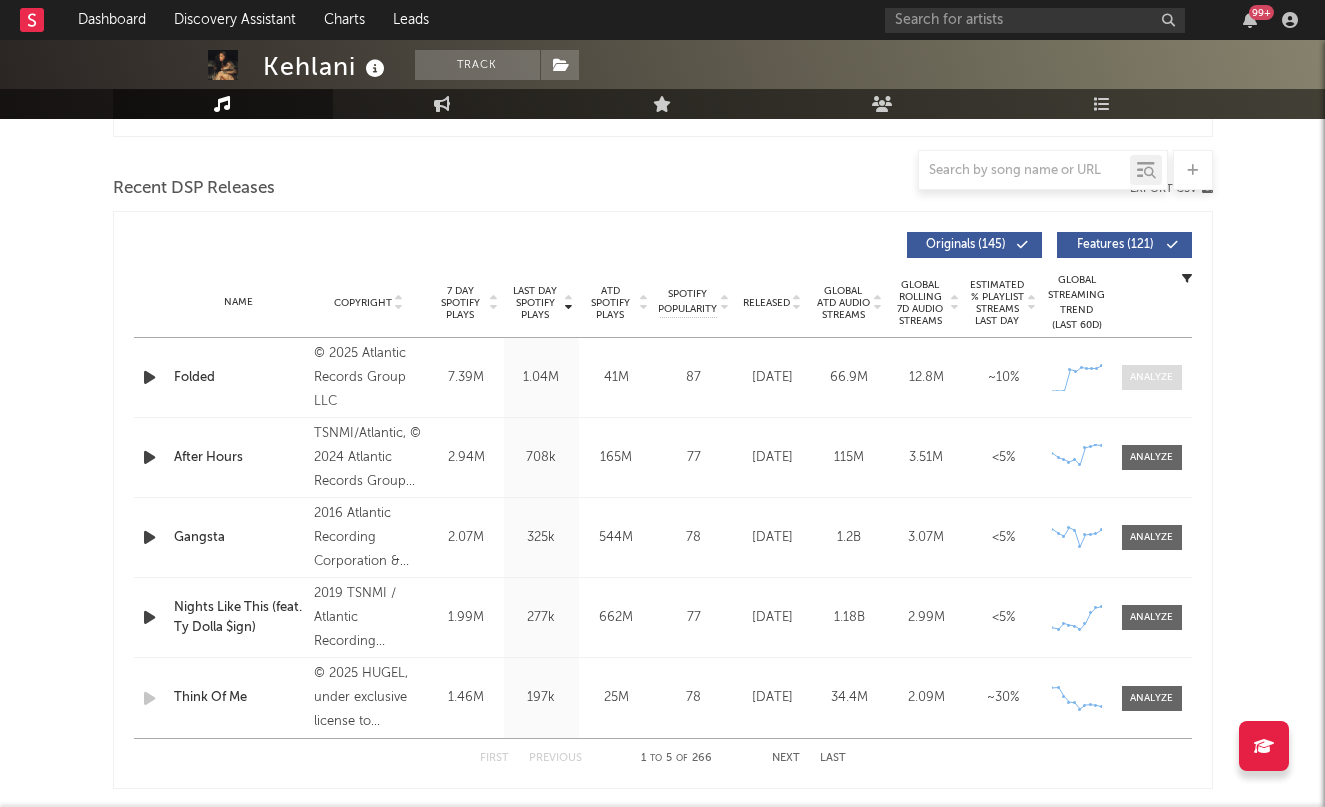 click at bounding box center (1151, 377) 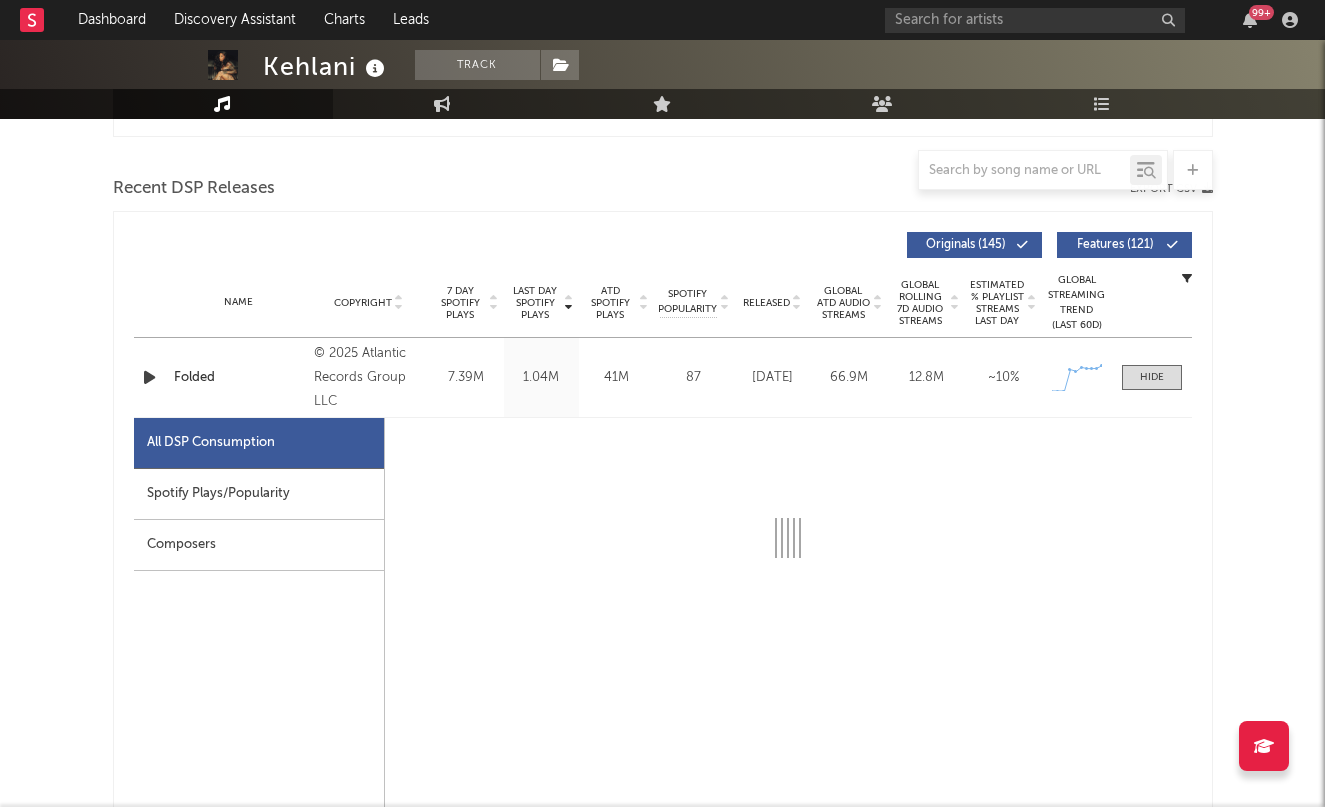 select on "1w" 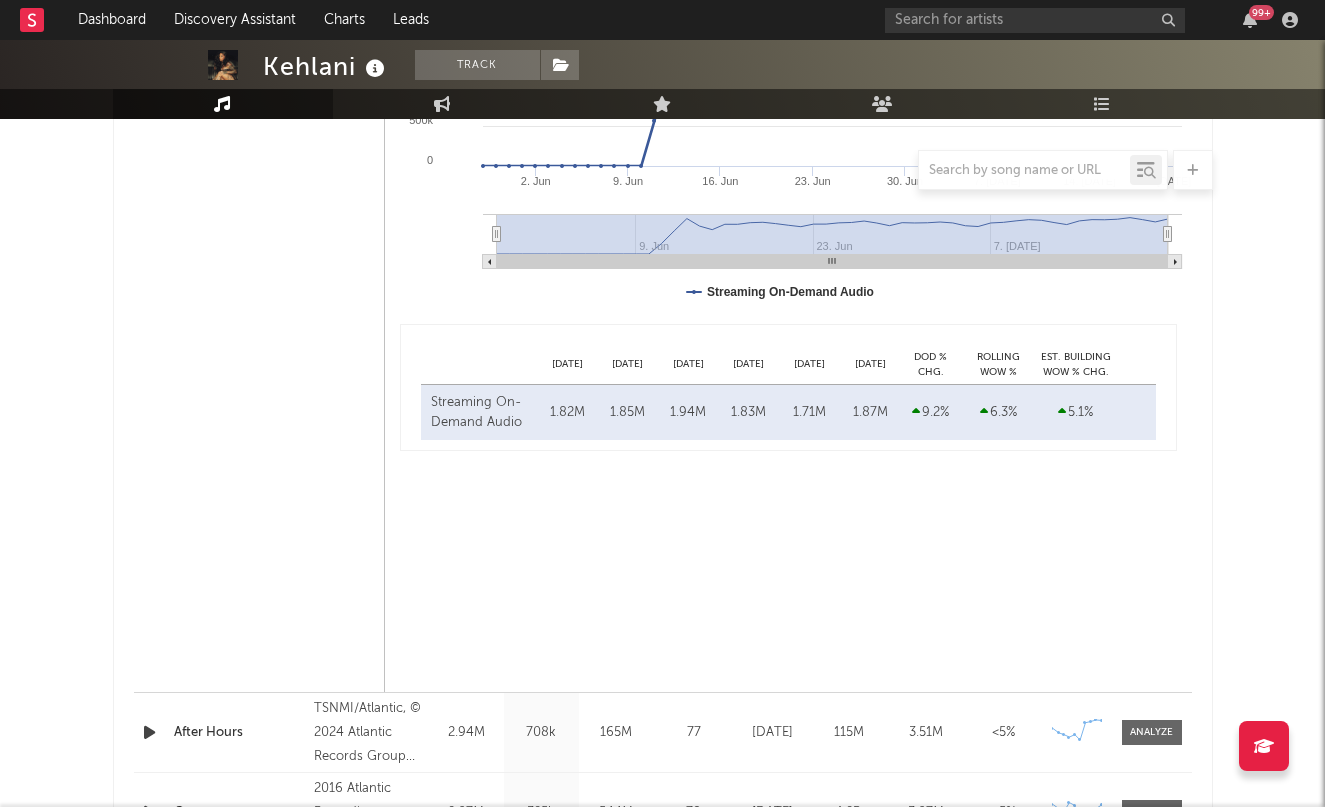 scroll, scrollTop: 1497, scrollLeft: 0, axis: vertical 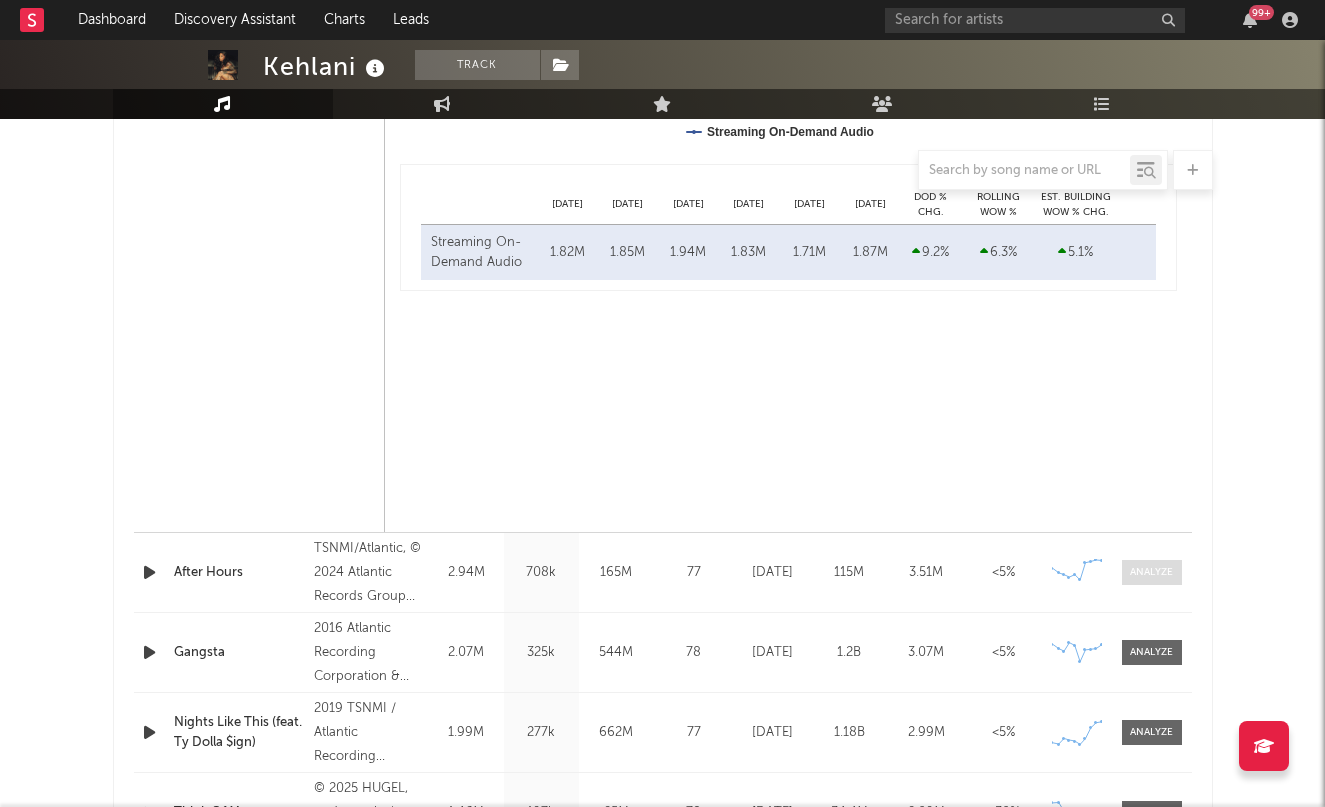 click at bounding box center [1151, 572] 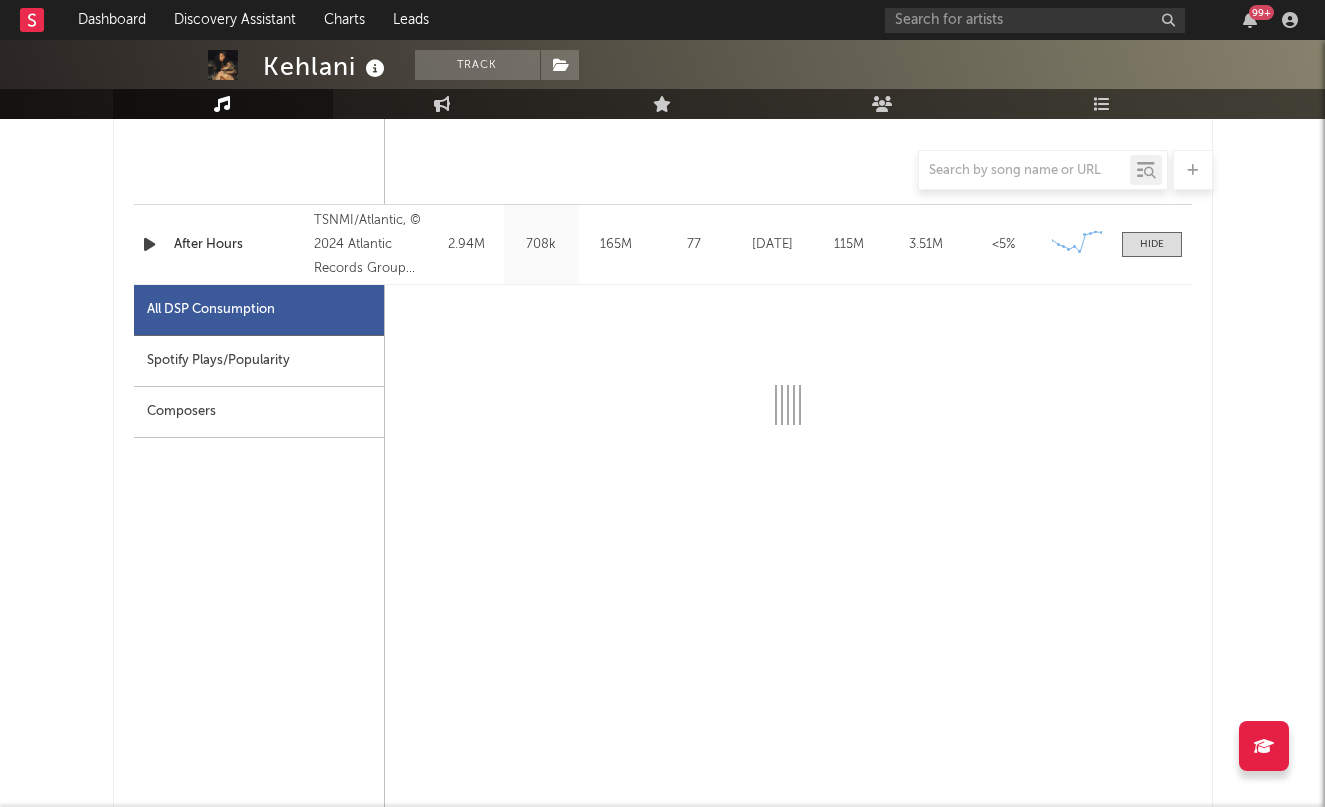 scroll, scrollTop: 1825, scrollLeft: 0, axis: vertical 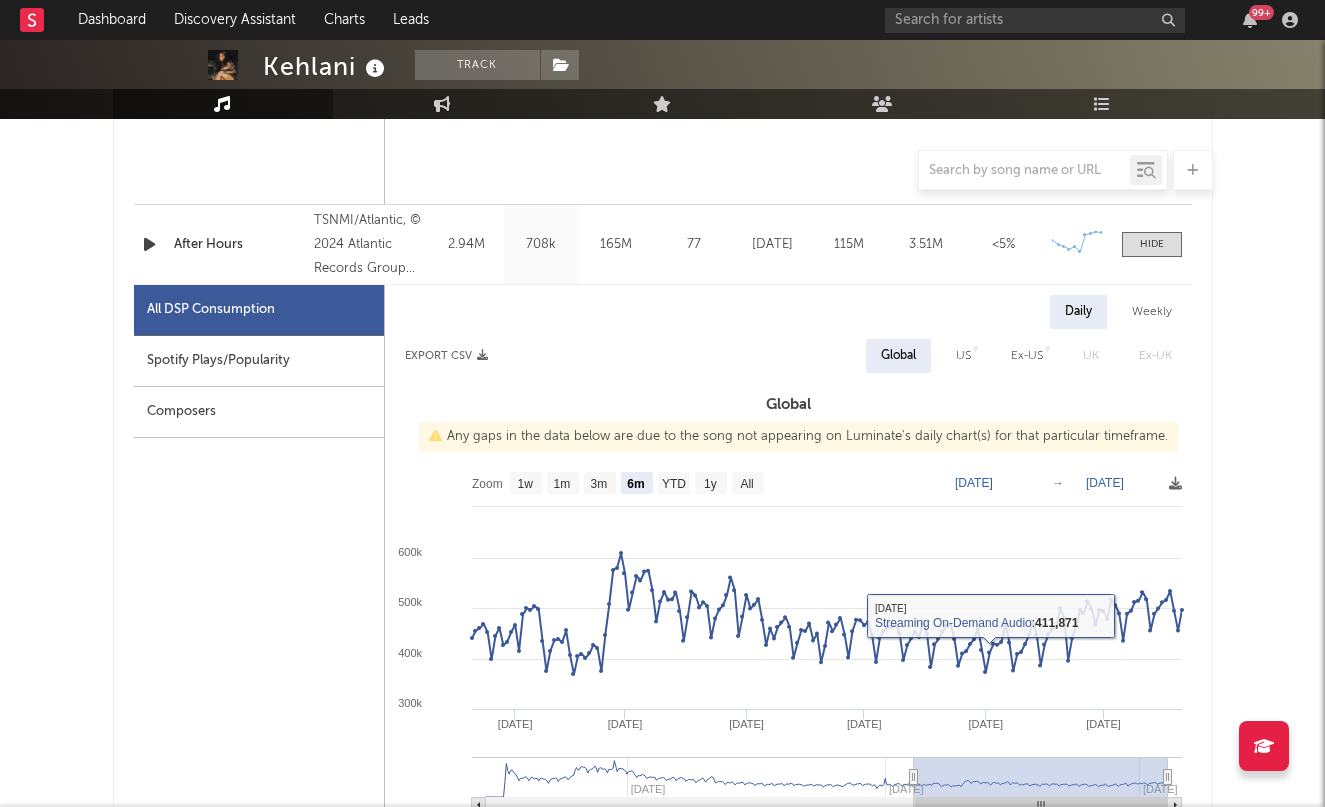 click on "Ex-US" at bounding box center [1027, 356] 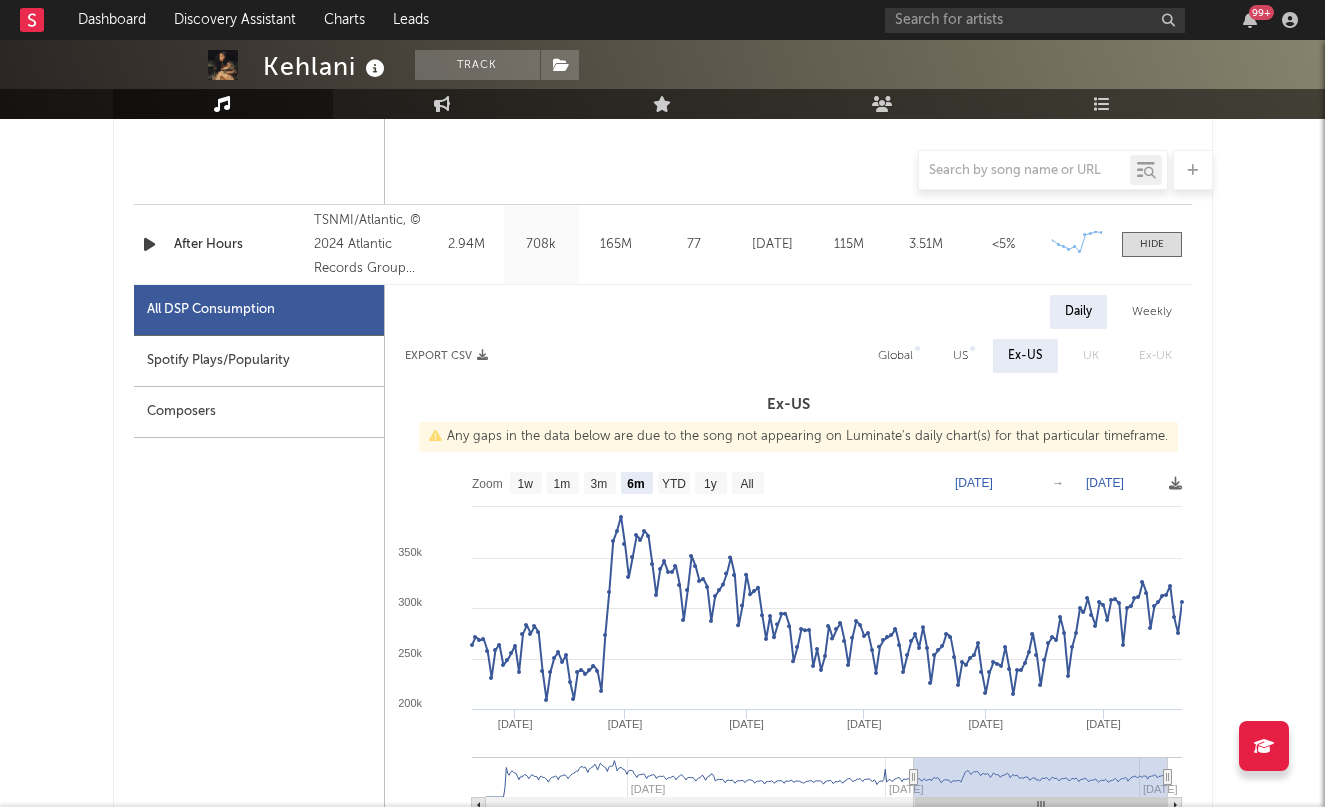 click on "Global" at bounding box center (895, 356) 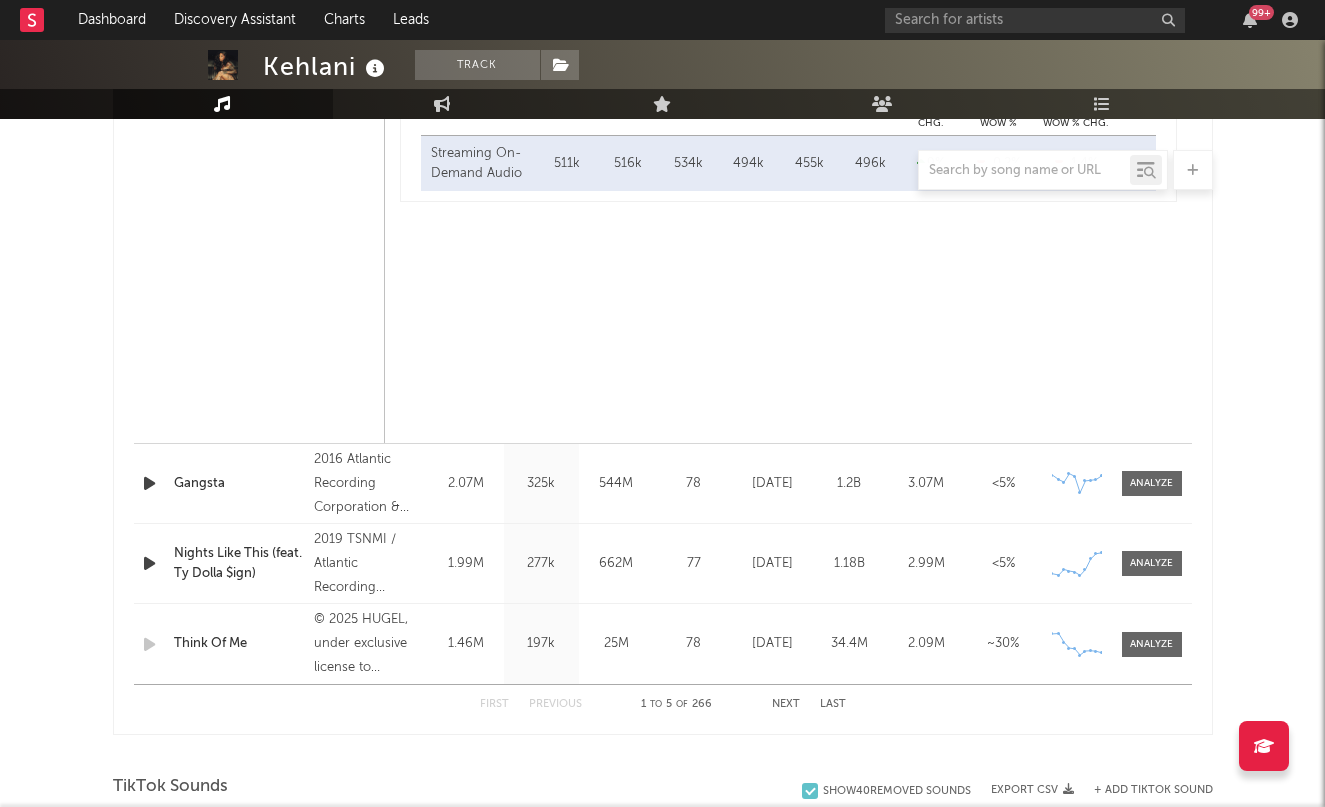 scroll, scrollTop: 2795, scrollLeft: 0, axis: vertical 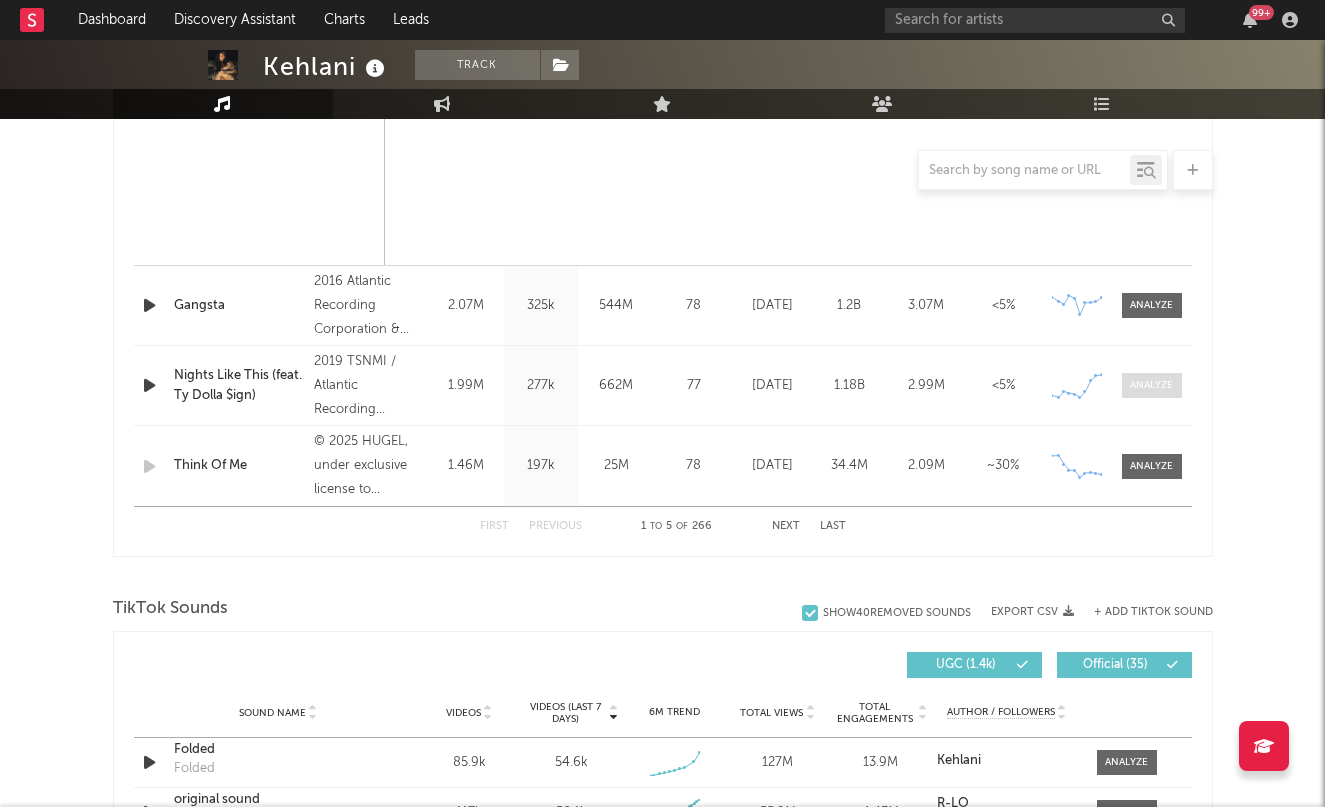 click at bounding box center (1151, 385) 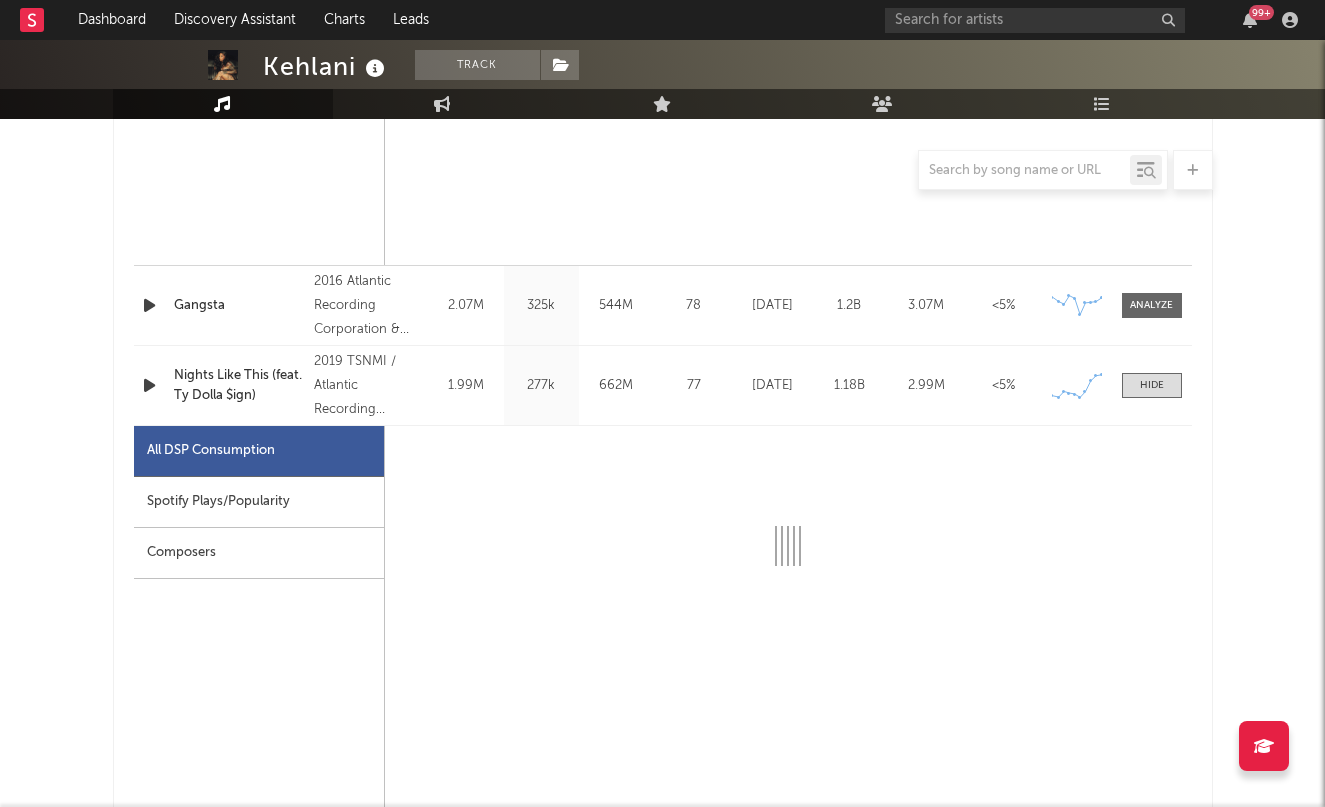 select on "6m" 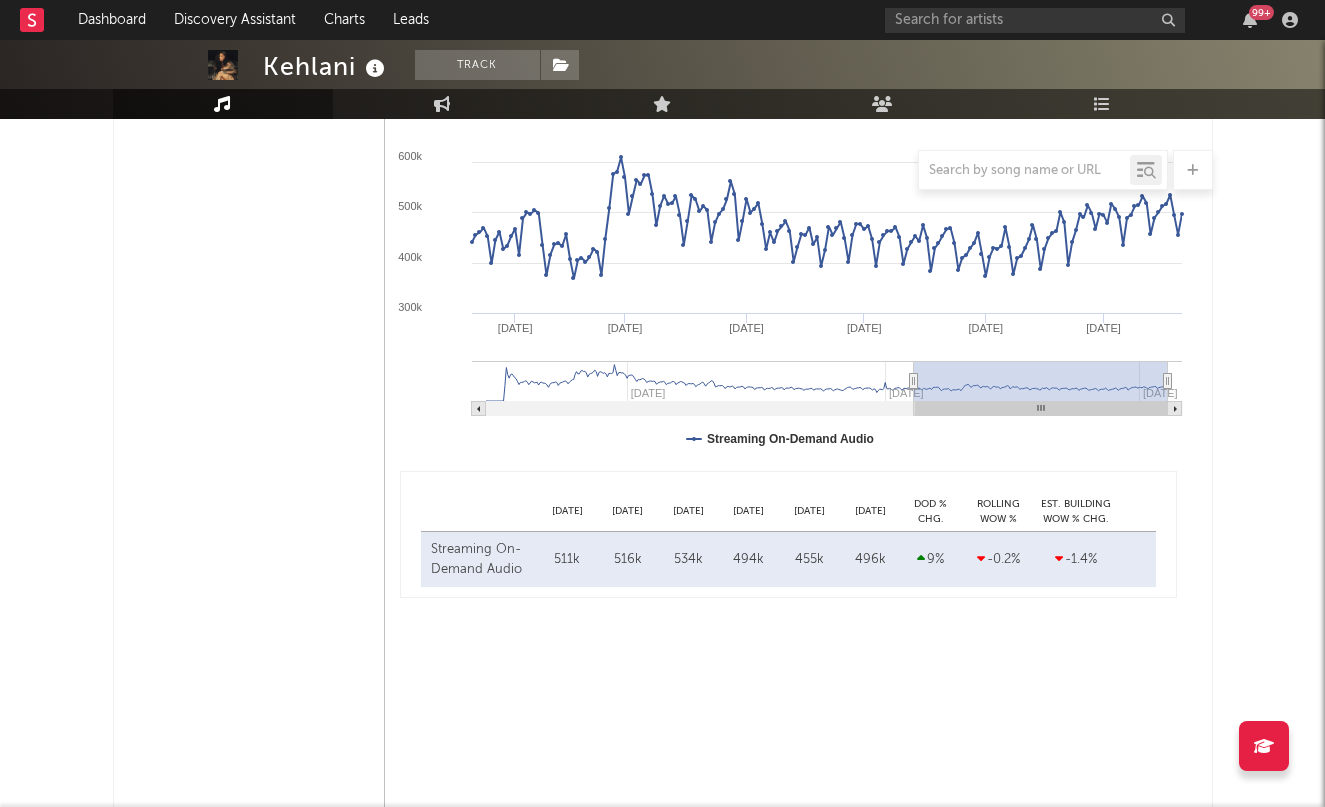 scroll, scrollTop: 2143, scrollLeft: 0, axis: vertical 